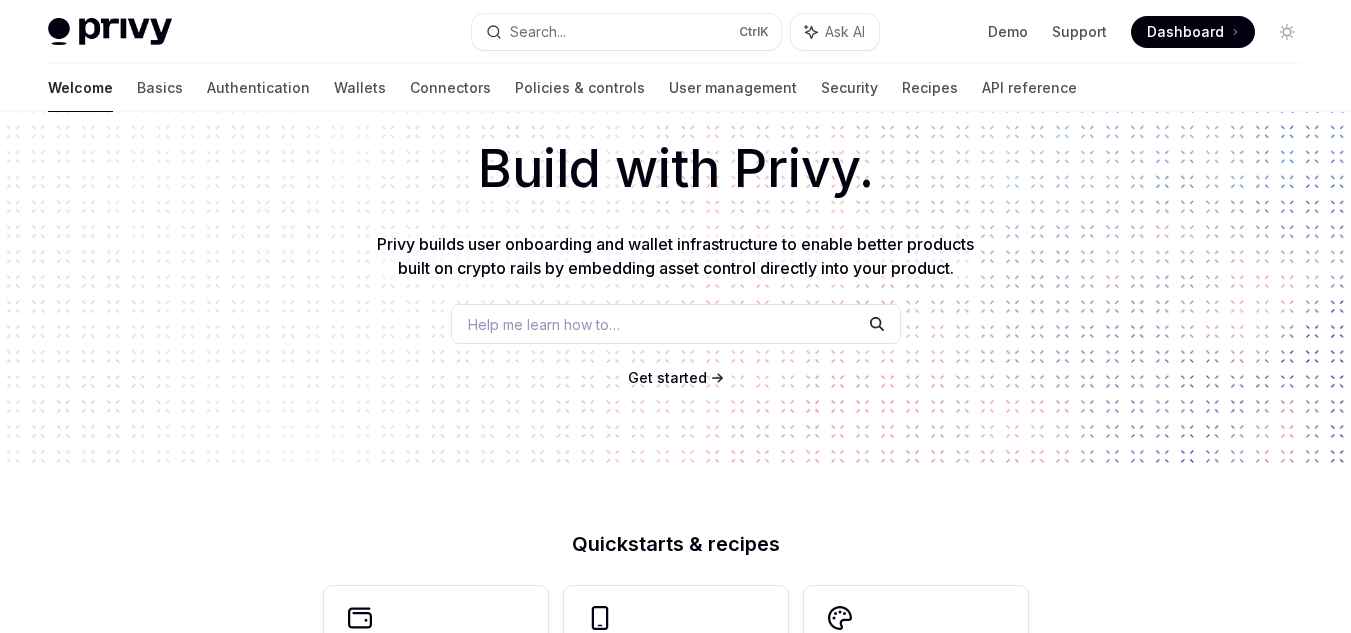 scroll, scrollTop: 100, scrollLeft: 0, axis: vertical 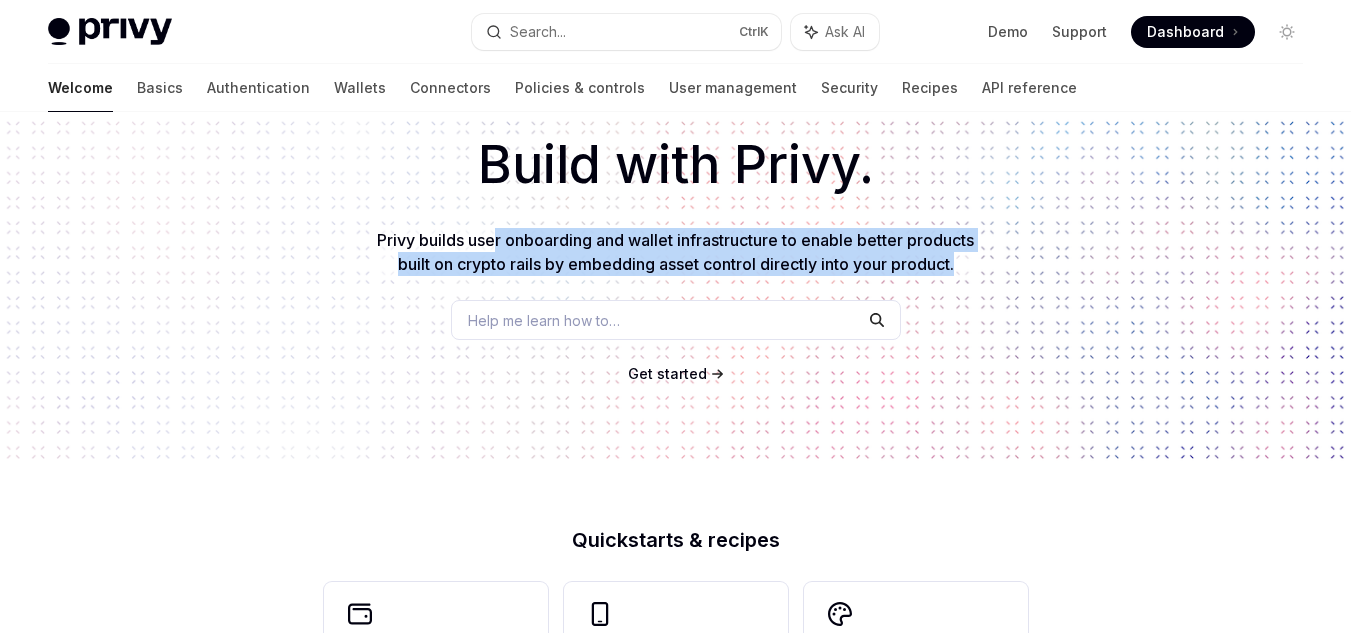 drag, startPoint x: 886, startPoint y: 242, endPoint x: 969, endPoint y: 263, distance: 85.61542 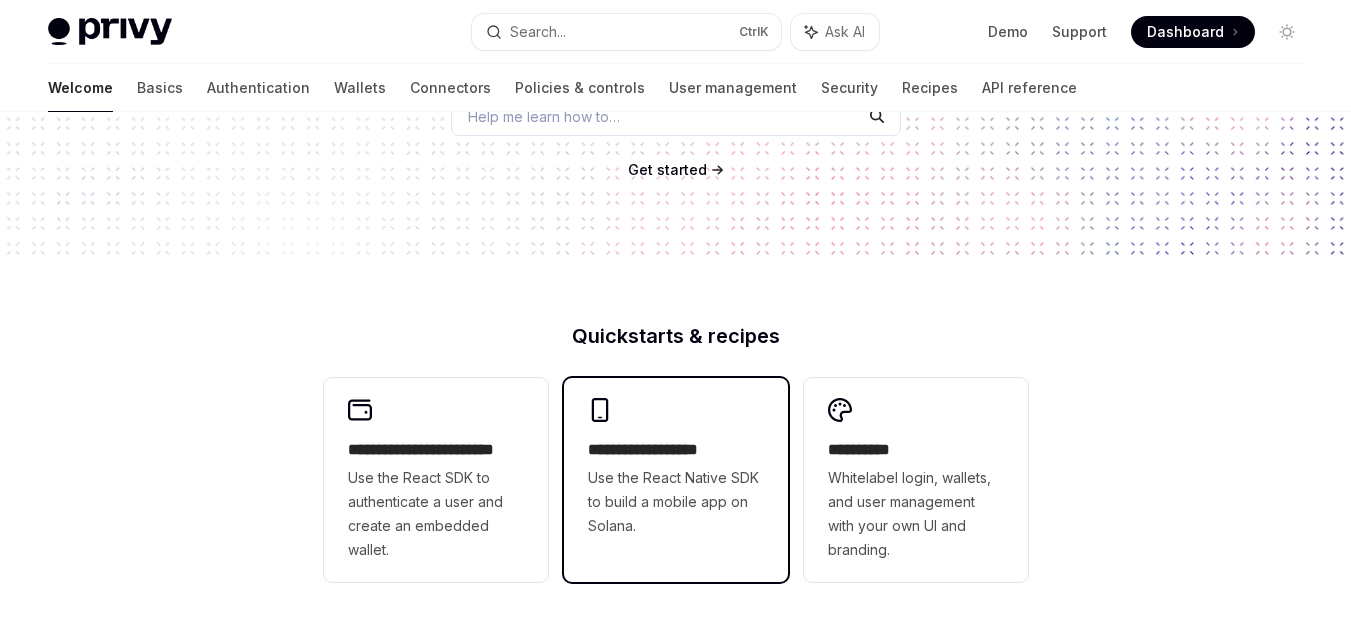 scroll, scrollTop: 300, scrollLeft: 0, axis: vertical 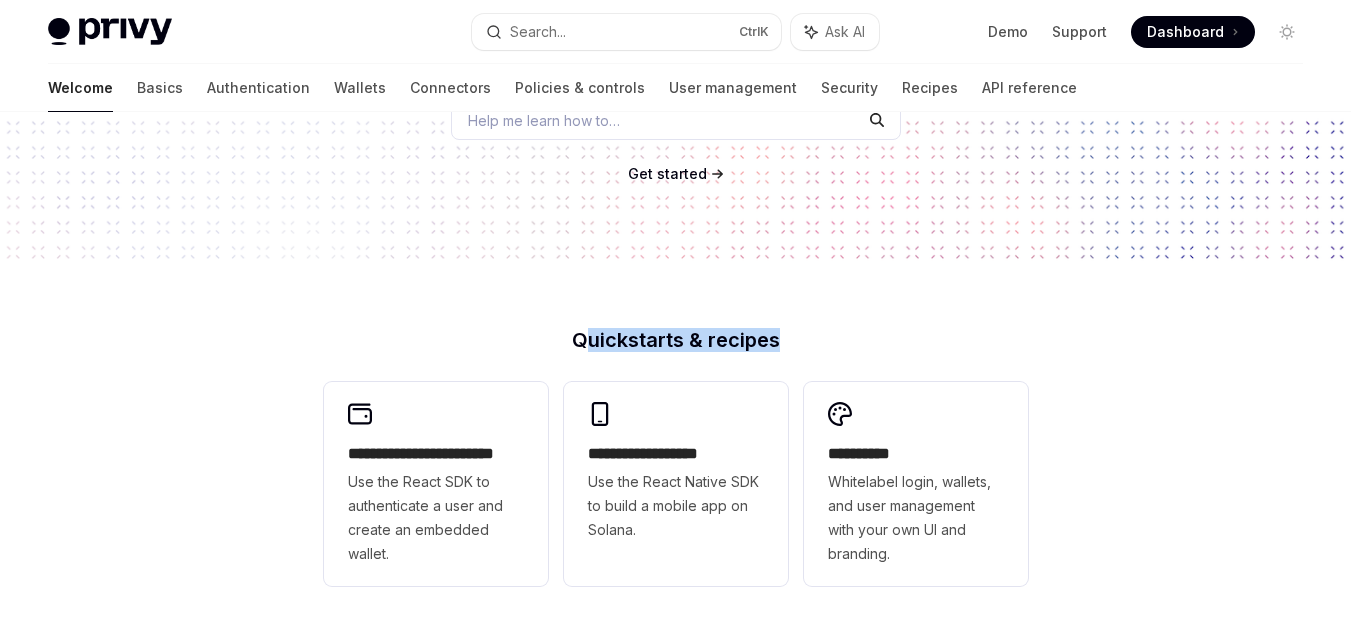 drag, startPoint x: 581, startPoint y: 335, endPoint x: 824, endPoint y: 343, distance: 243.13165 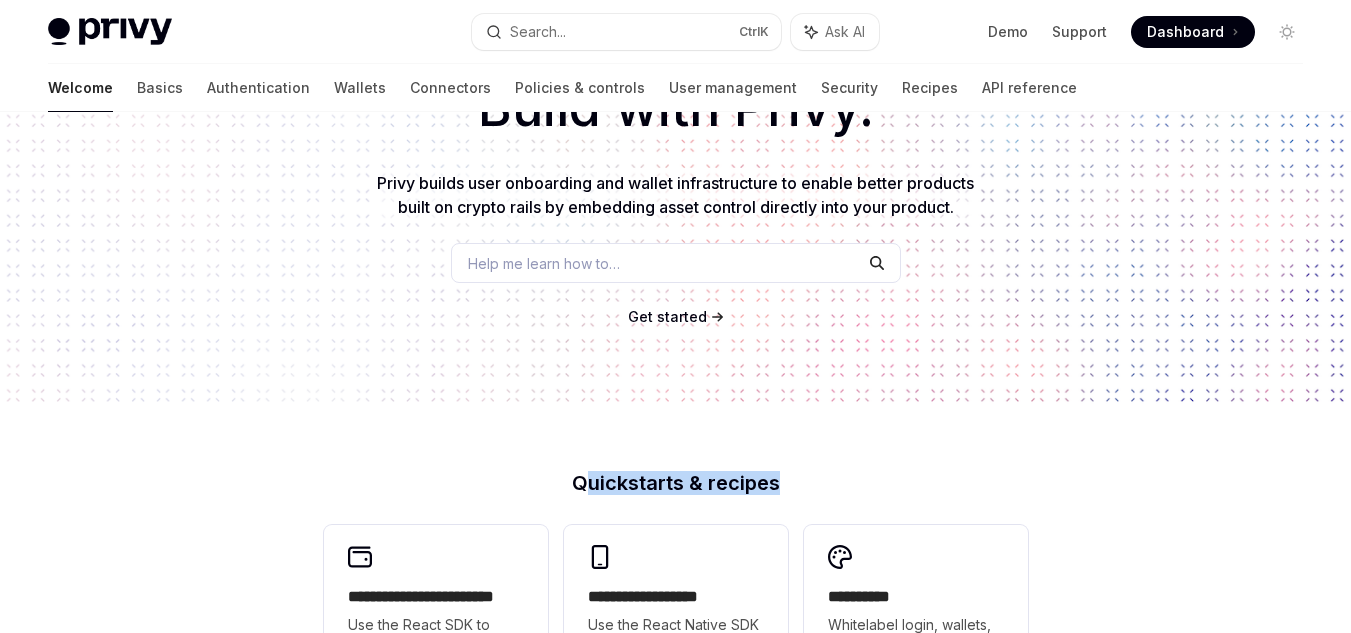 scroll, scrollTop: 0, scrollLeft: 0, axis: both 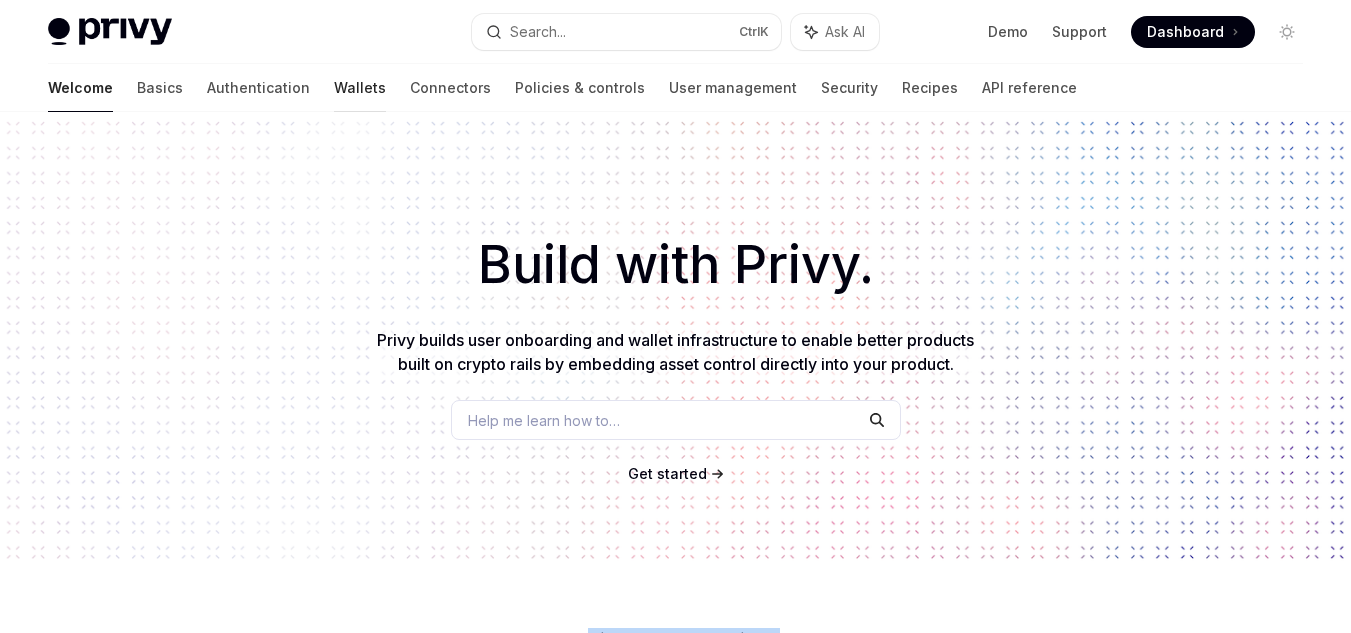 click on "Wallets" at bounding box center (360, 88) 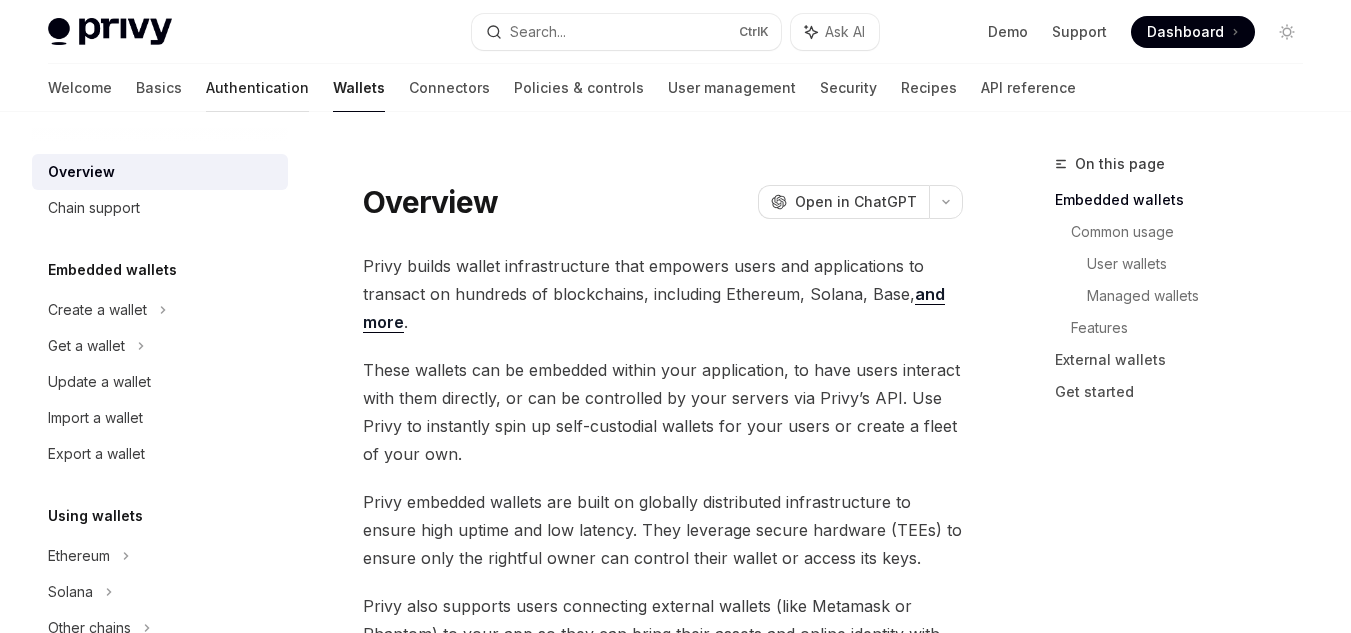 click on "Authentication" at bounding box center [257, 88] 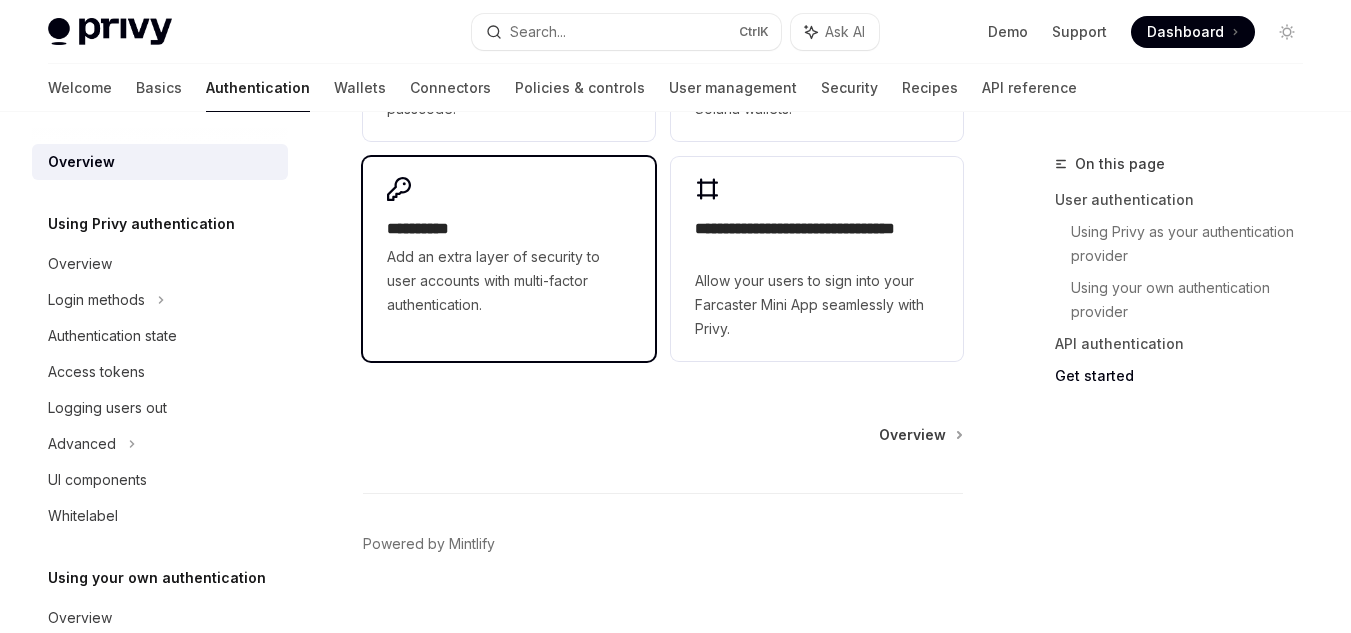 scroll, scrollTop: 2033, scrollLeft: 0, axis: vertical 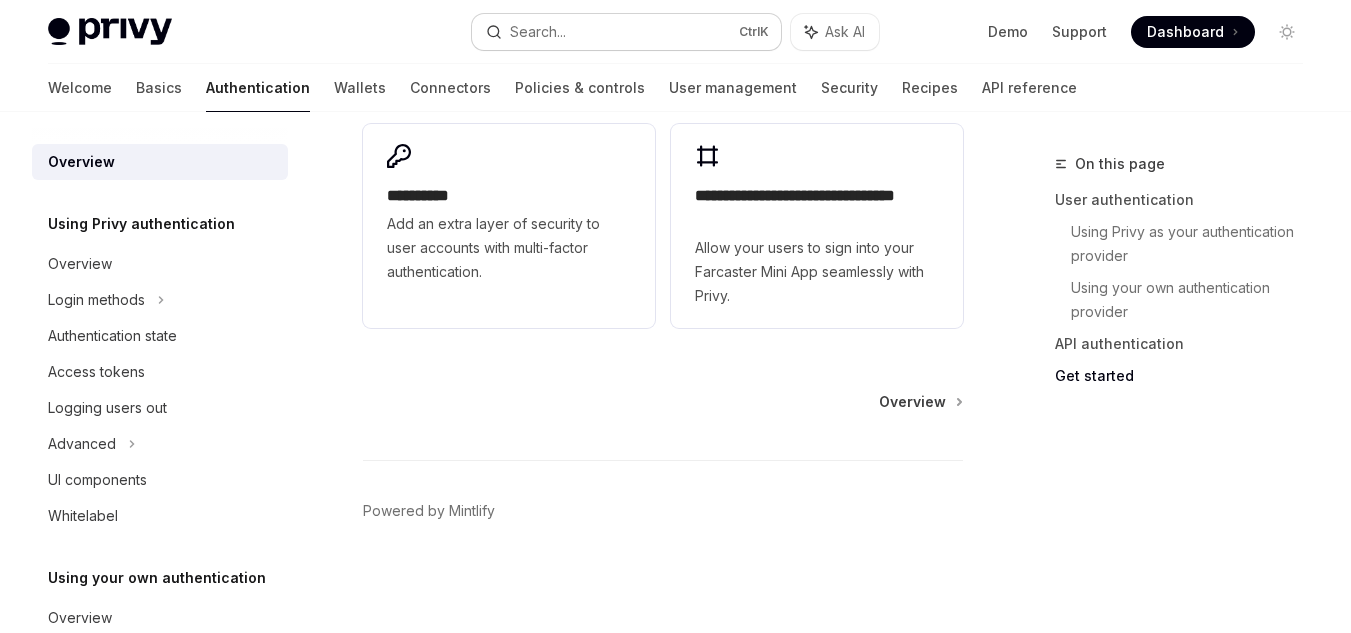 click on "Search... Ctrl  K" at bounding box center (627, 32) 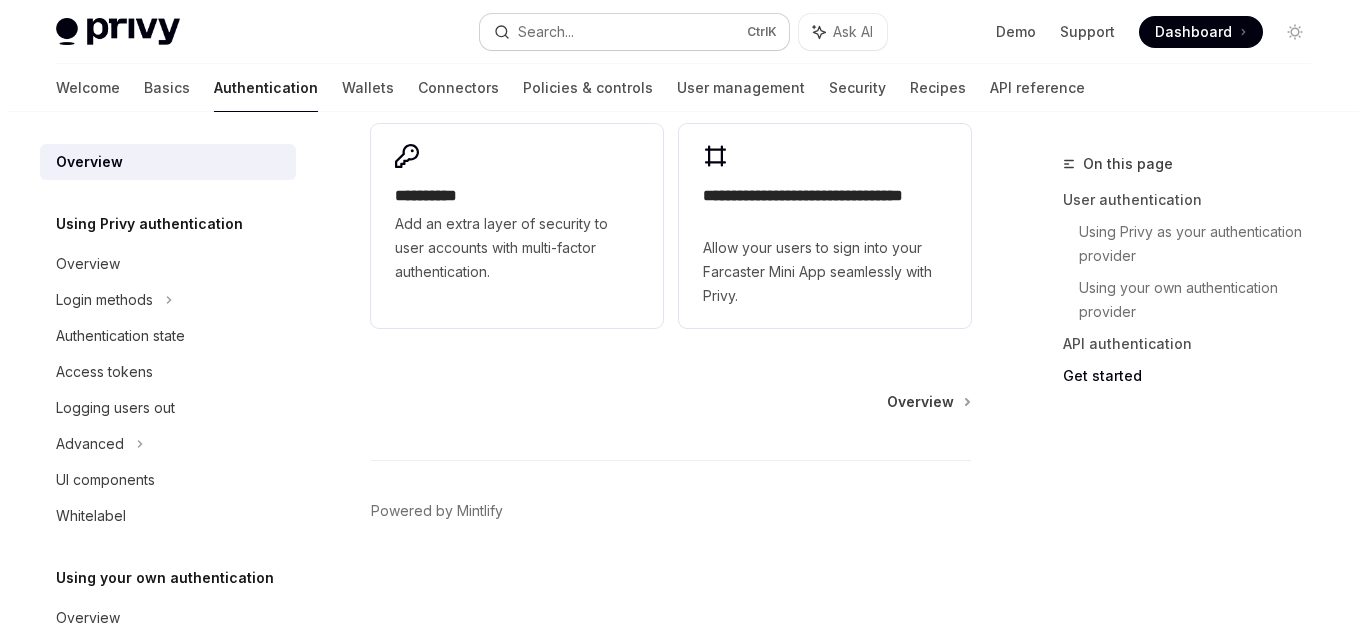 scroll, scrollTop: 2005, scrollLeft: 0, axis: vertical 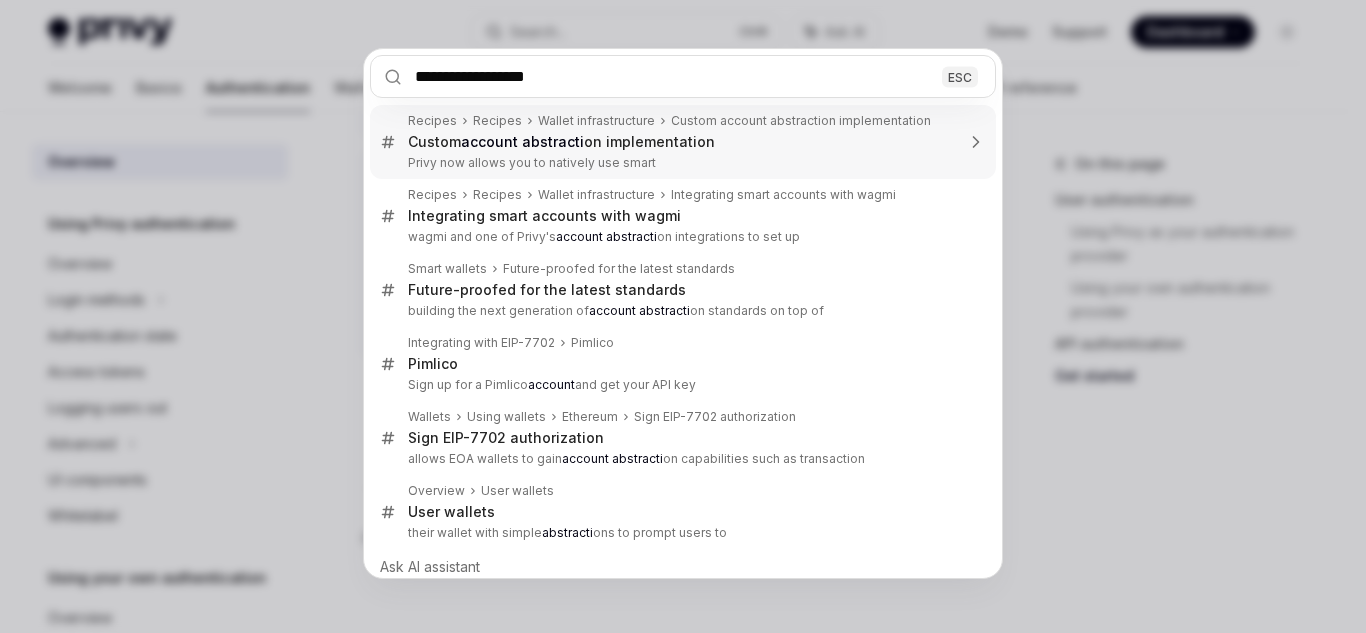 type on "**********" 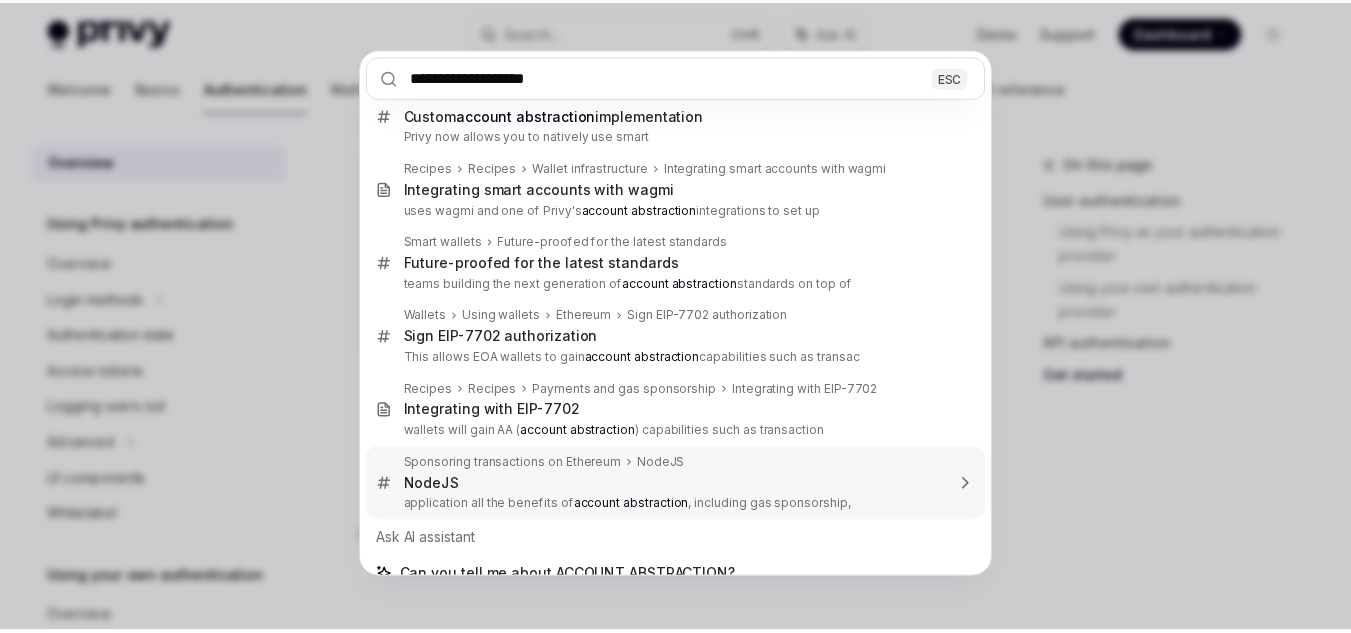 scroll, scrollTop: 51, scrollLeft: 0, axis: vertical 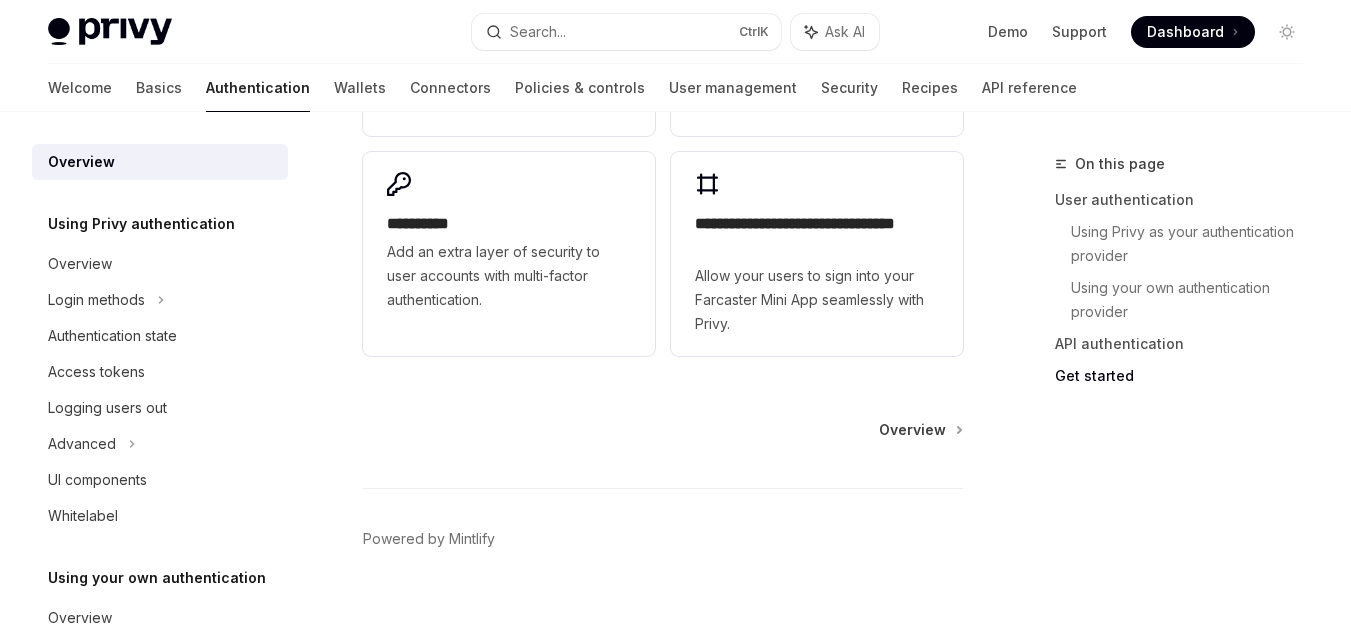 type on "*" 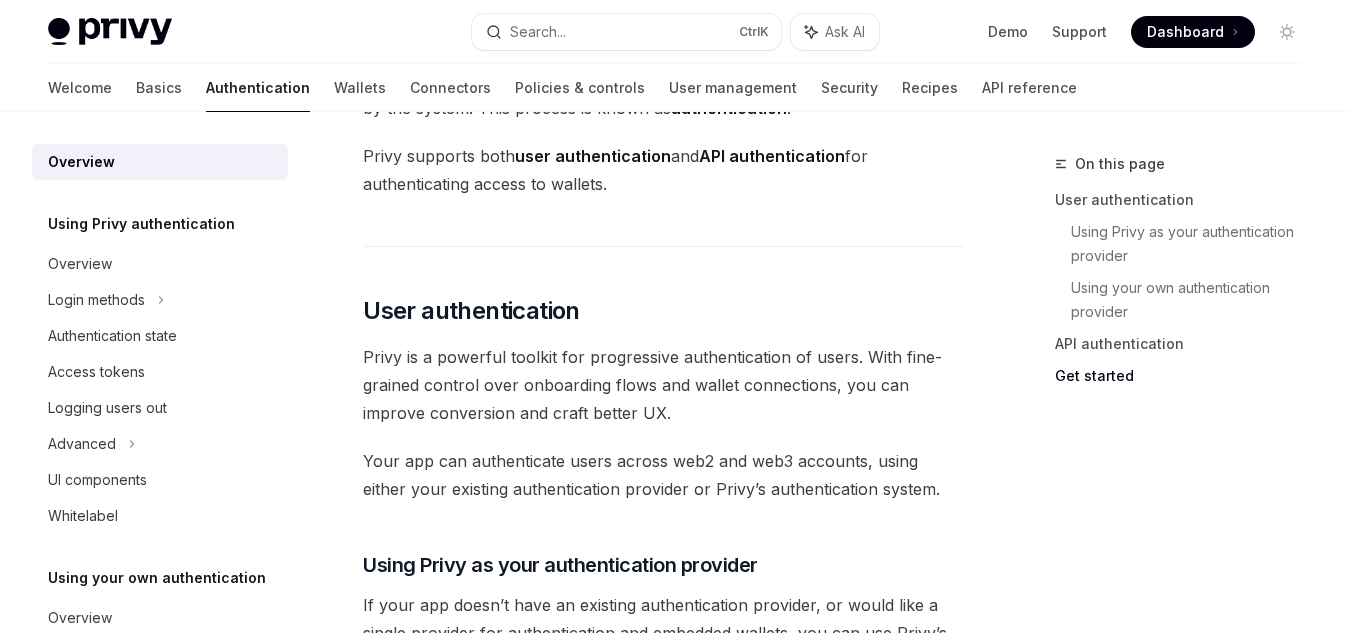 scroll, scrollTop: 1114, scrollLeft: 0, axis: vertical 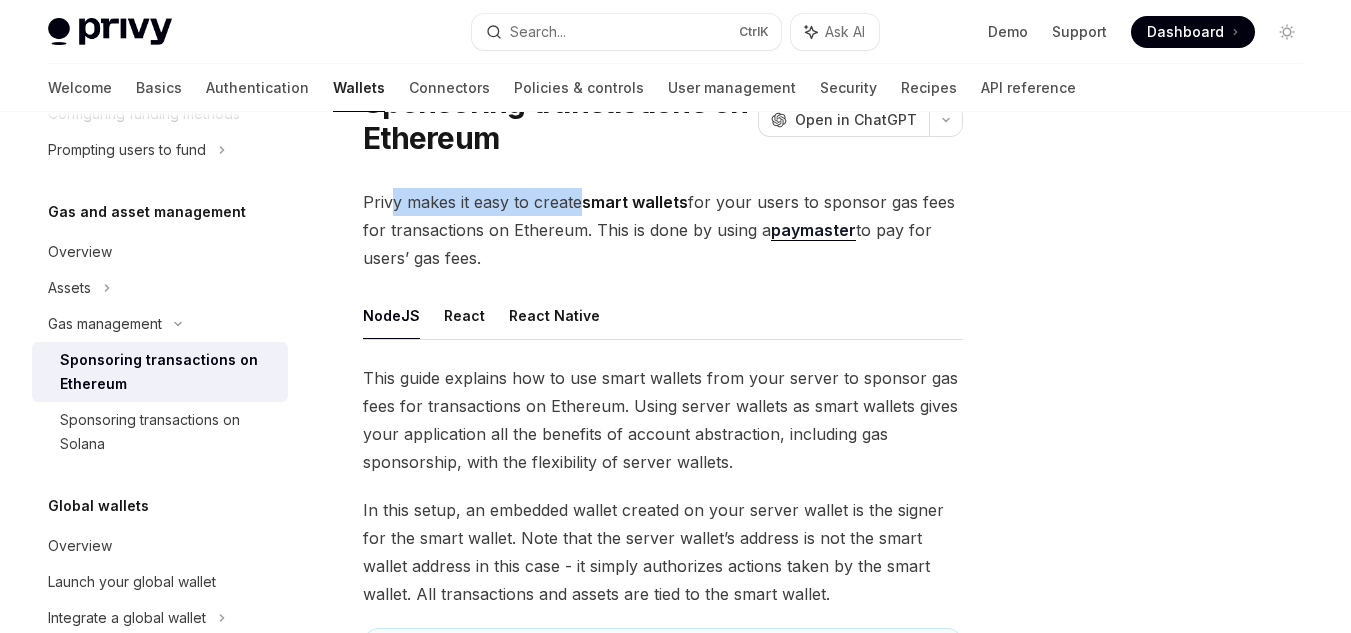 drag, startPoint x: 395, startPoint y: 202, endPoint x: 580, endPoint y: 191, distance: 185.32674 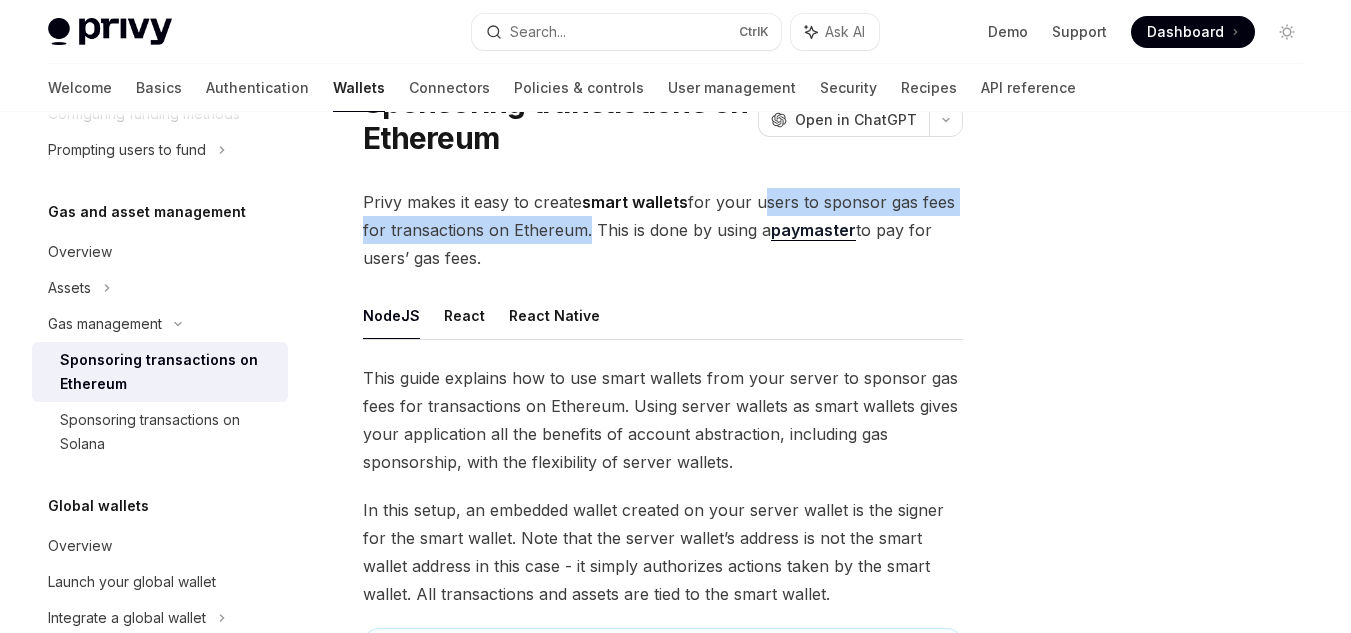 drag, startPoint x: 758, startPoint y: 204, endPoint x: 581, endPoint y: 236, distance: 179.8694 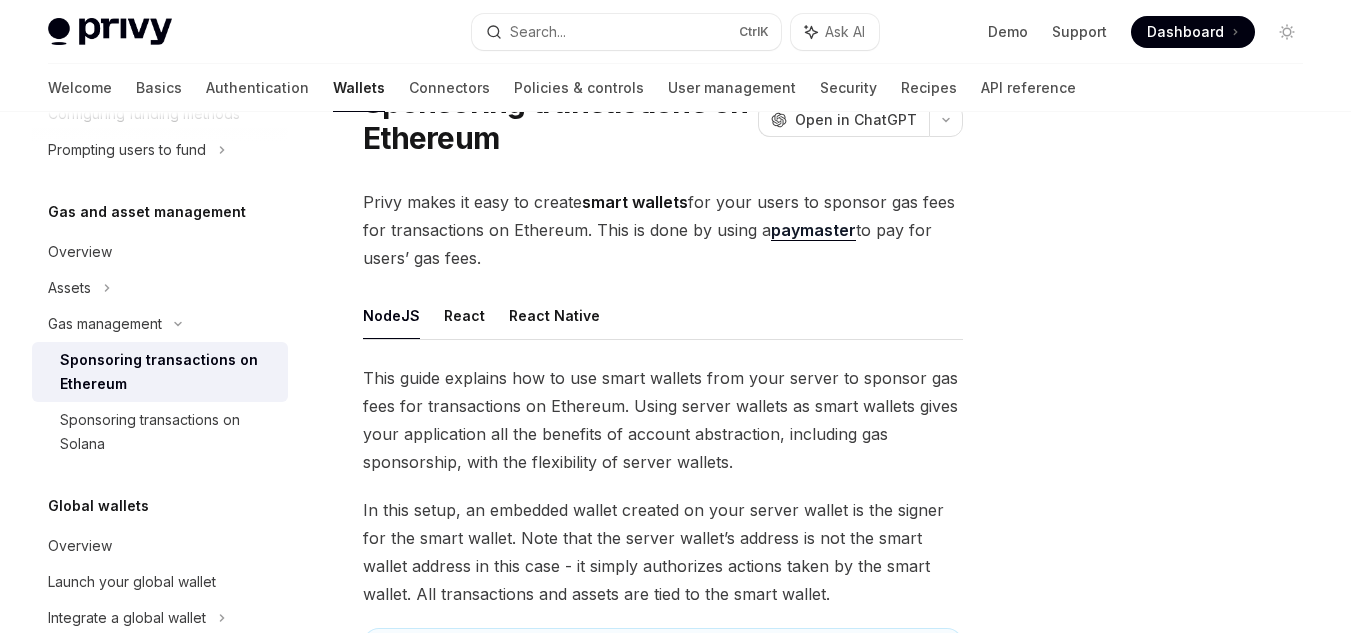 click on "Privy makes it easy to create  smart wallets  for your users to sponsor gas fees for transactions on Ethereum. This is done by using a  paymaster  to pay for users’ gas fees." at bounding box center [663, 230] 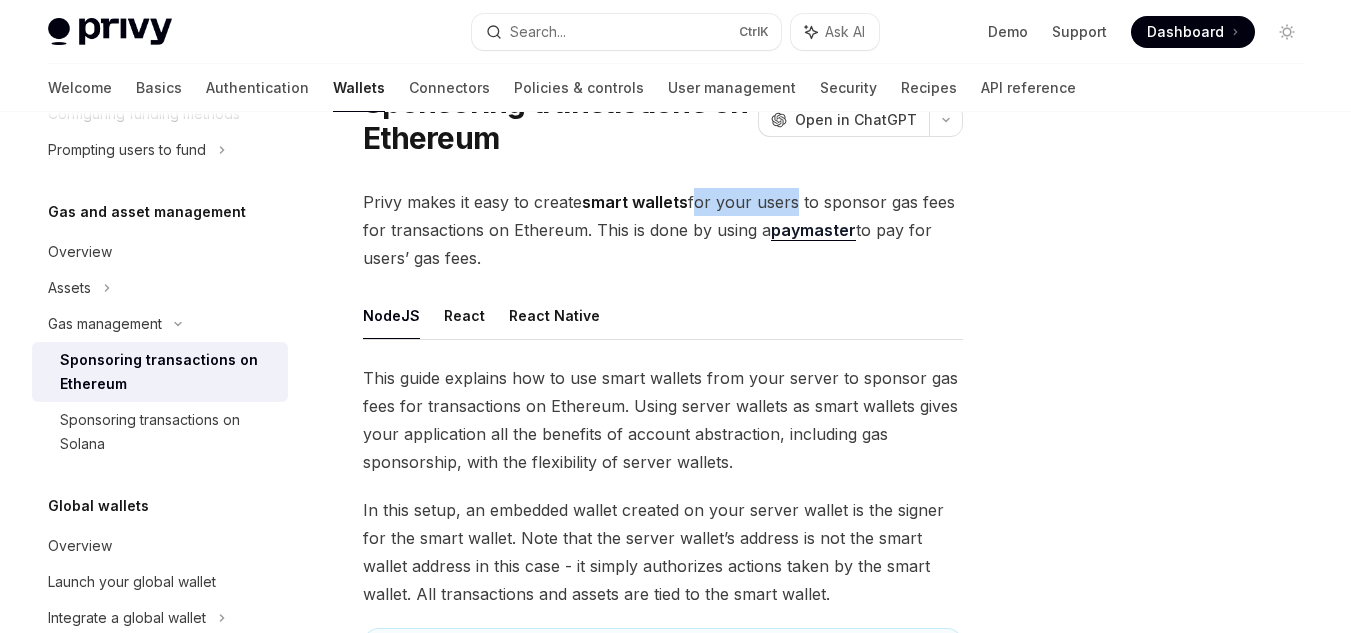 drag, startPoint x: 694, startPoint y: 205, endPoint x: 792, endPoint y: 202, distance: 98.045906 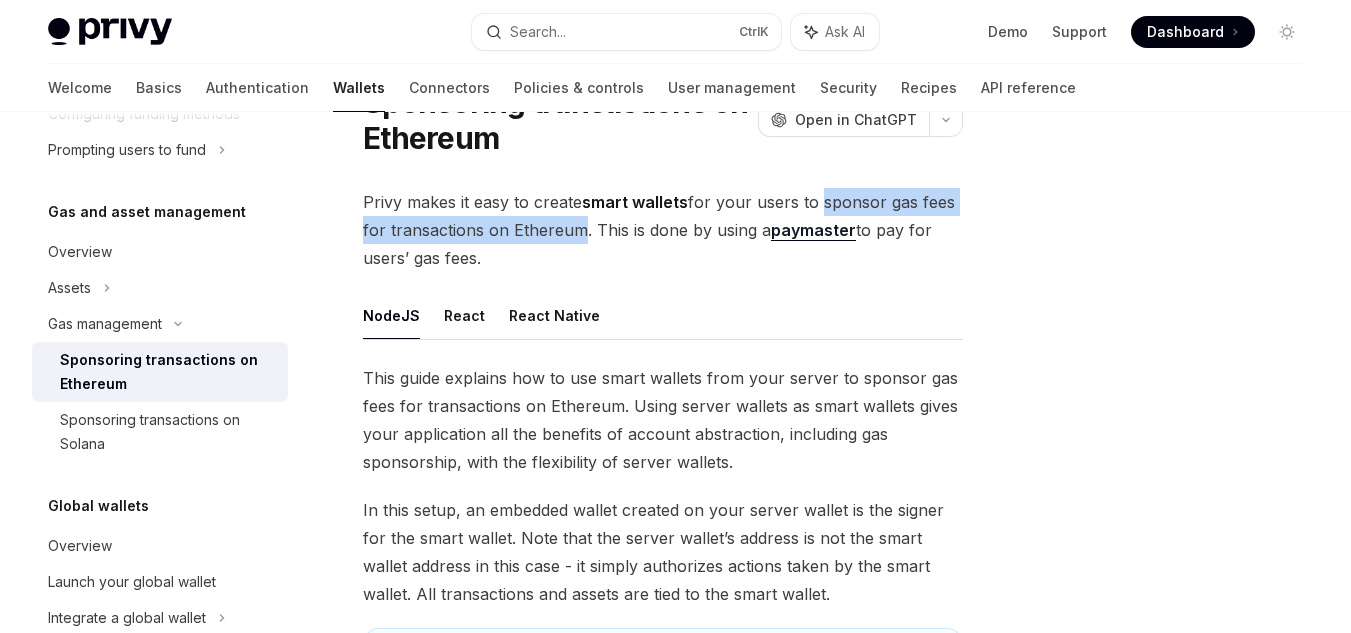 drag, startPoint x: 830, startPoint y: 203, endPoint x: 572, endPoint y: 226, distance: 259.02316 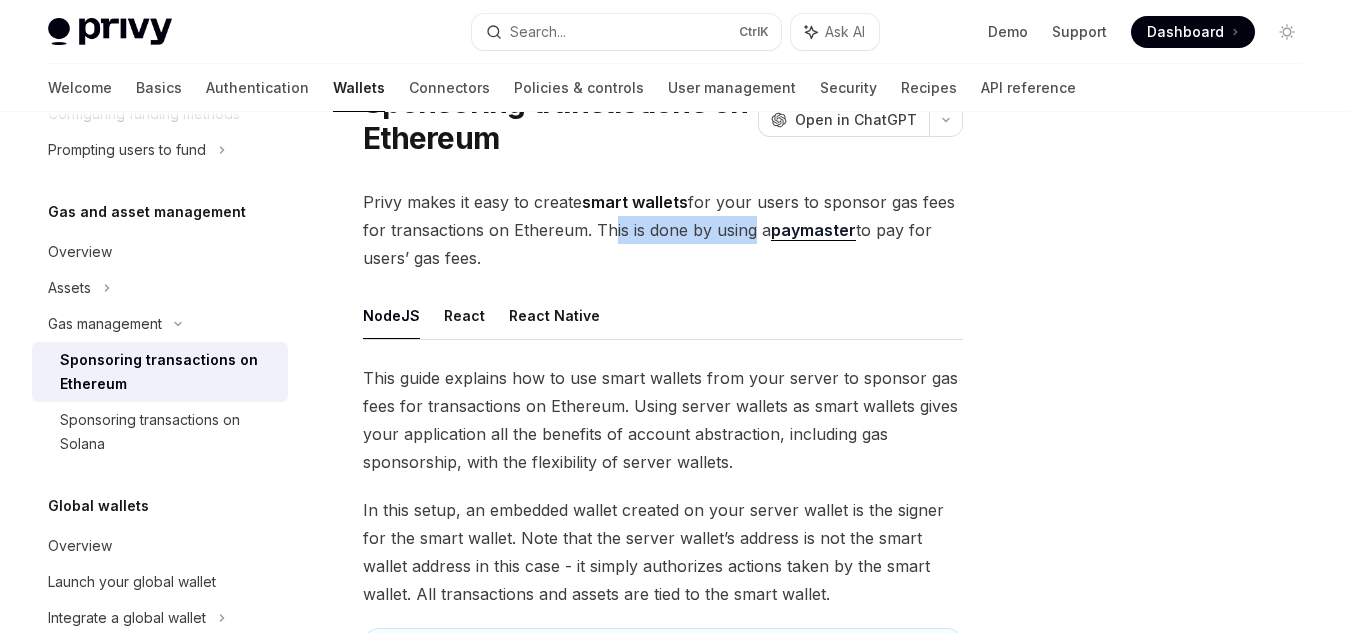 drag, startPoint x: 602, startPoint y: 232, endPoint x: 745, endPoint y: 233, distance: 143.0035 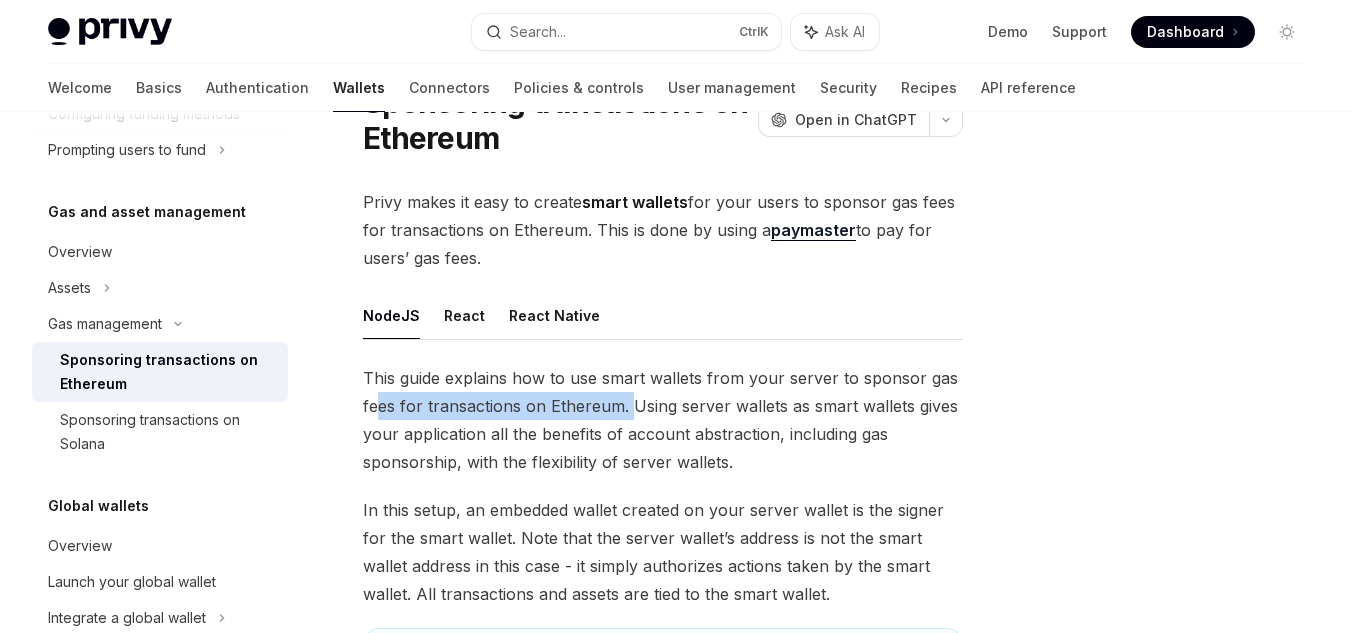 drag, startPoint x: 379, startPoint y: 406, endPoint x: 627, endPoint y: 415, distance: 248.16325 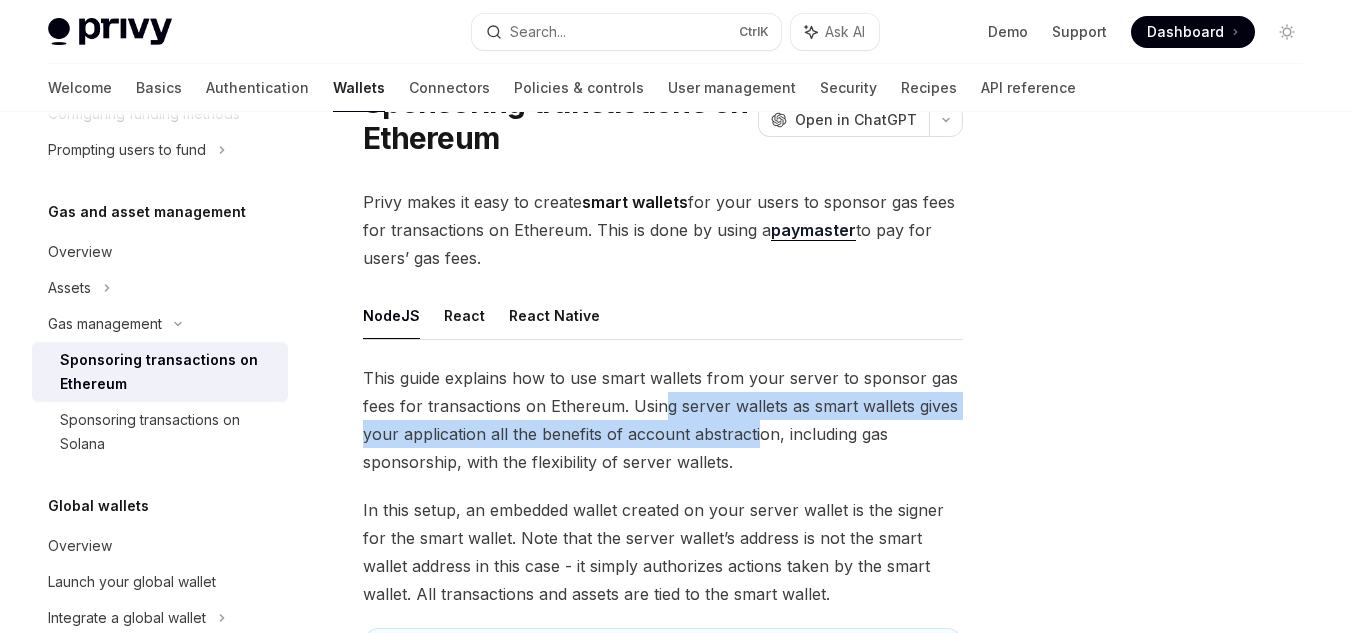 drag, startPoint x: 665, startPoint y: 406, endPoint x: 760, endPoint y: 429, distance: 97.74457 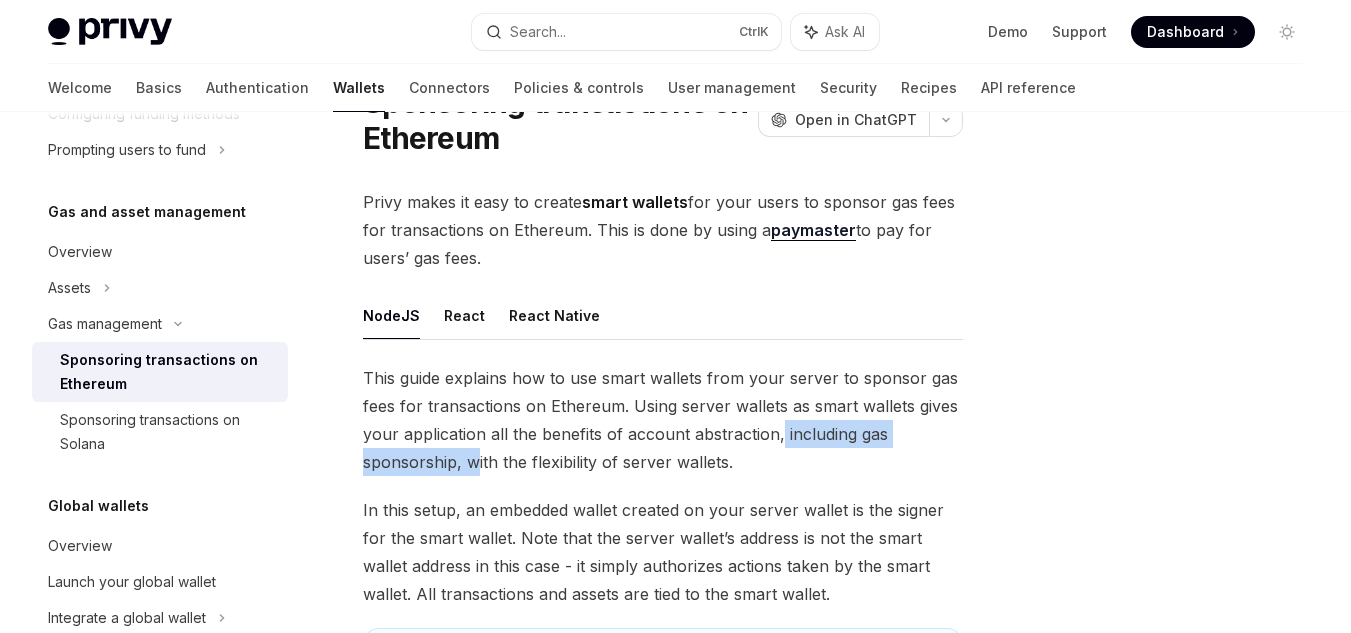 drag, startPoint x: 777, startPoint y: 432, endPoint x: 475, endPoint y: 460, distance: 303.29523 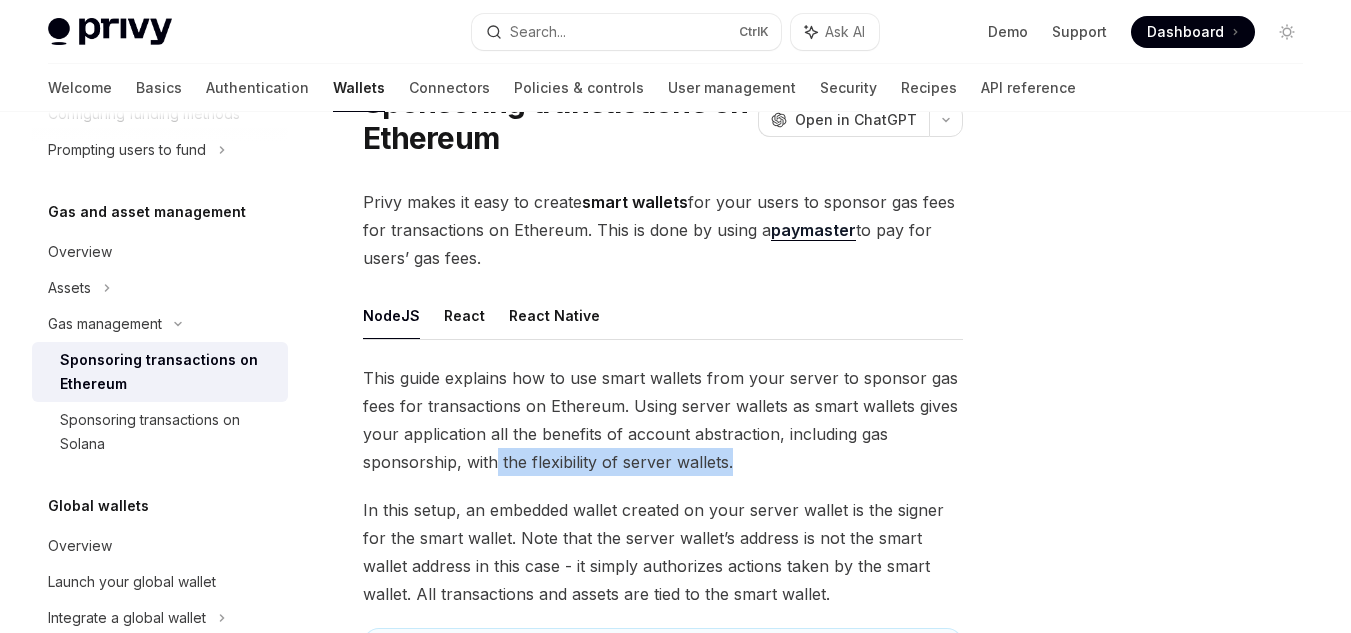 drag, startPoint x: 496, startPoint y: 460, endPoint x: 752, endPoint y: 461, distance: 256.00195 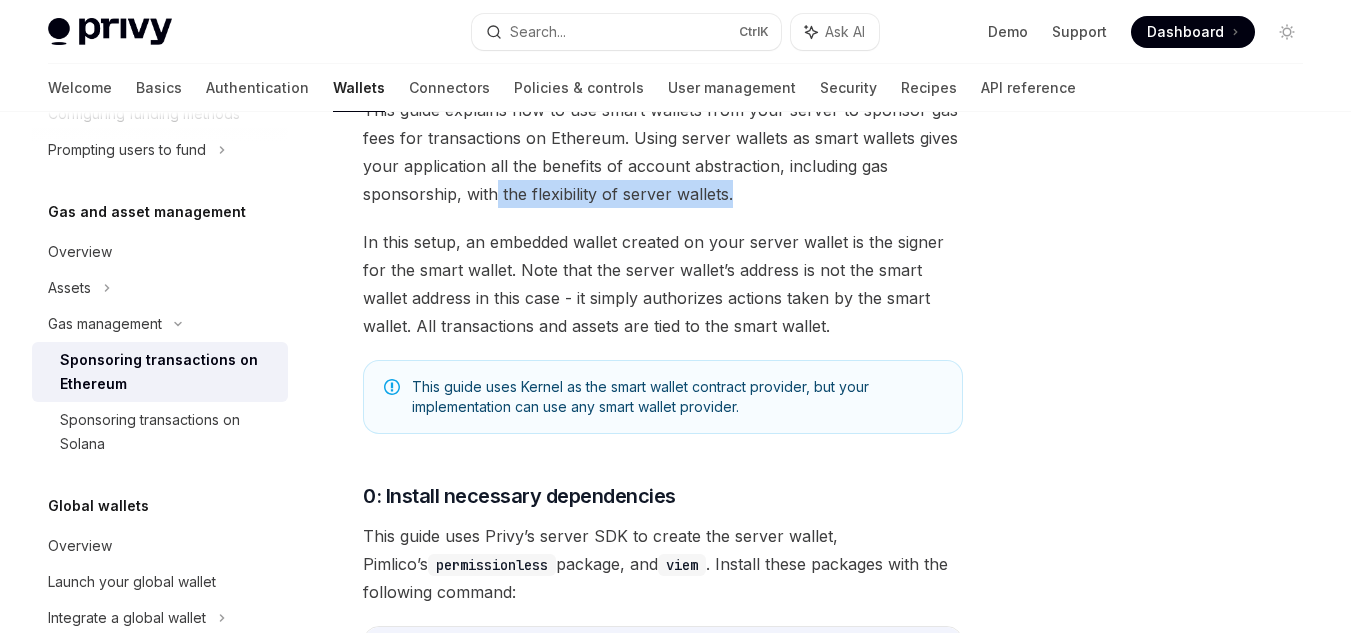 scroll, scrollTop: 400, scrollLeft: 0, axis: vertical 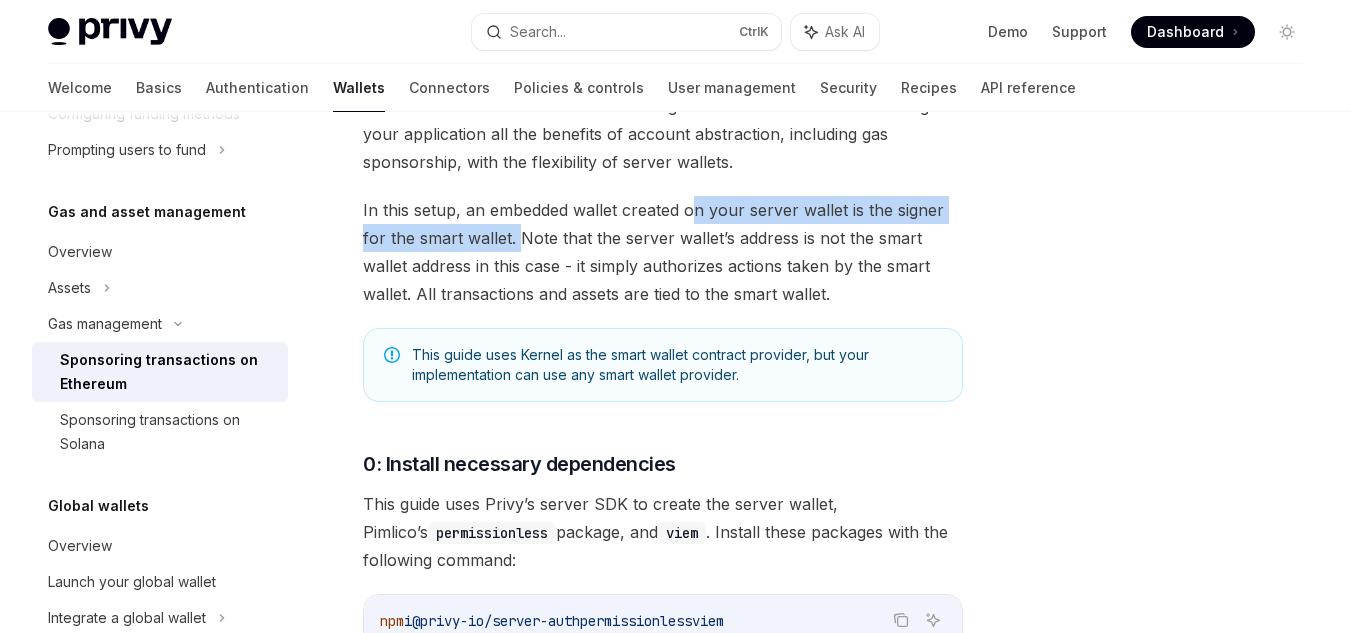 drag, startPoint x: 689, startPoint y: 210, endPoint x: 523, endPoint y: 238, distance: 168.34488 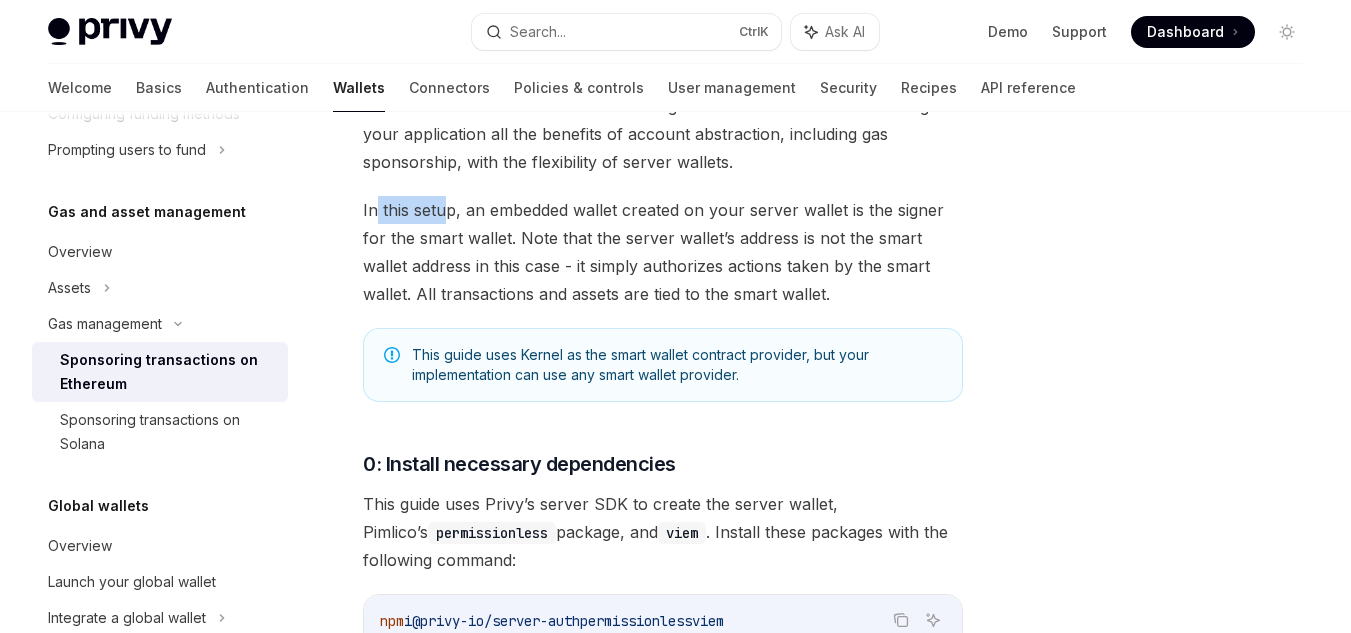 drag, startPoint x: 379, startPoint y: 215, endPoint x: 459, endPoint y: 215, distance: 80 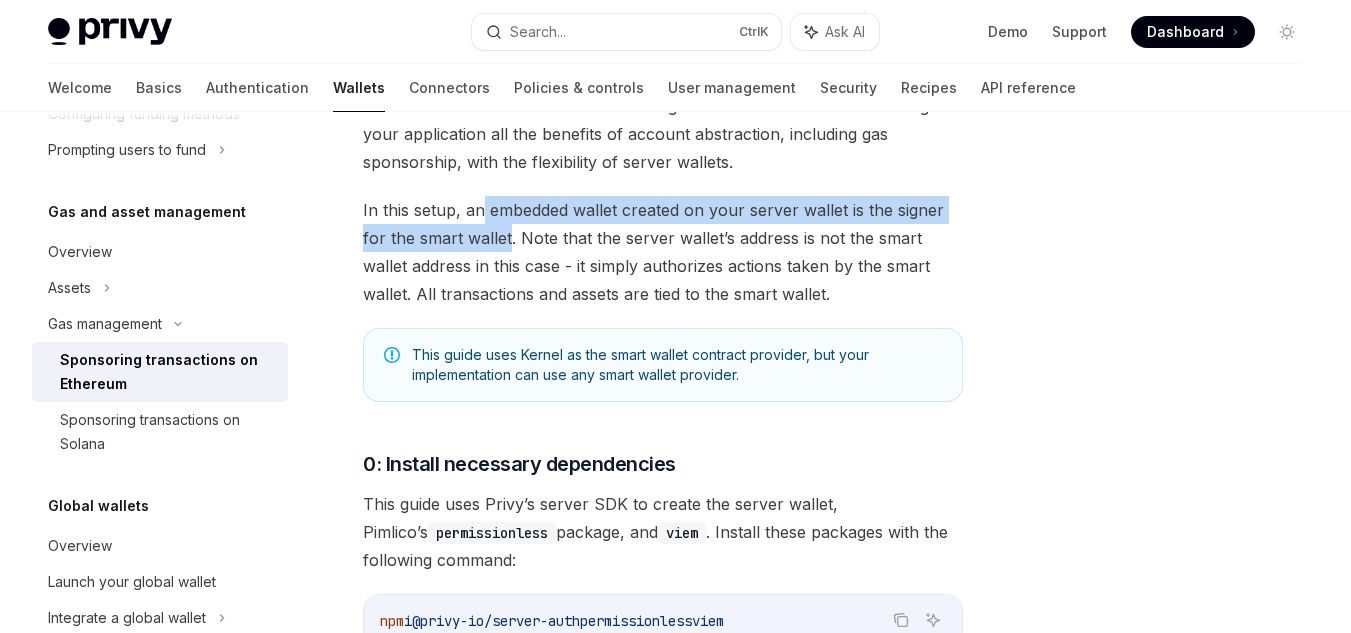drag, startPoint x: 537, startPoint y: 218, endPoint x: 510, endPoint y: 239, distance: 34.20526 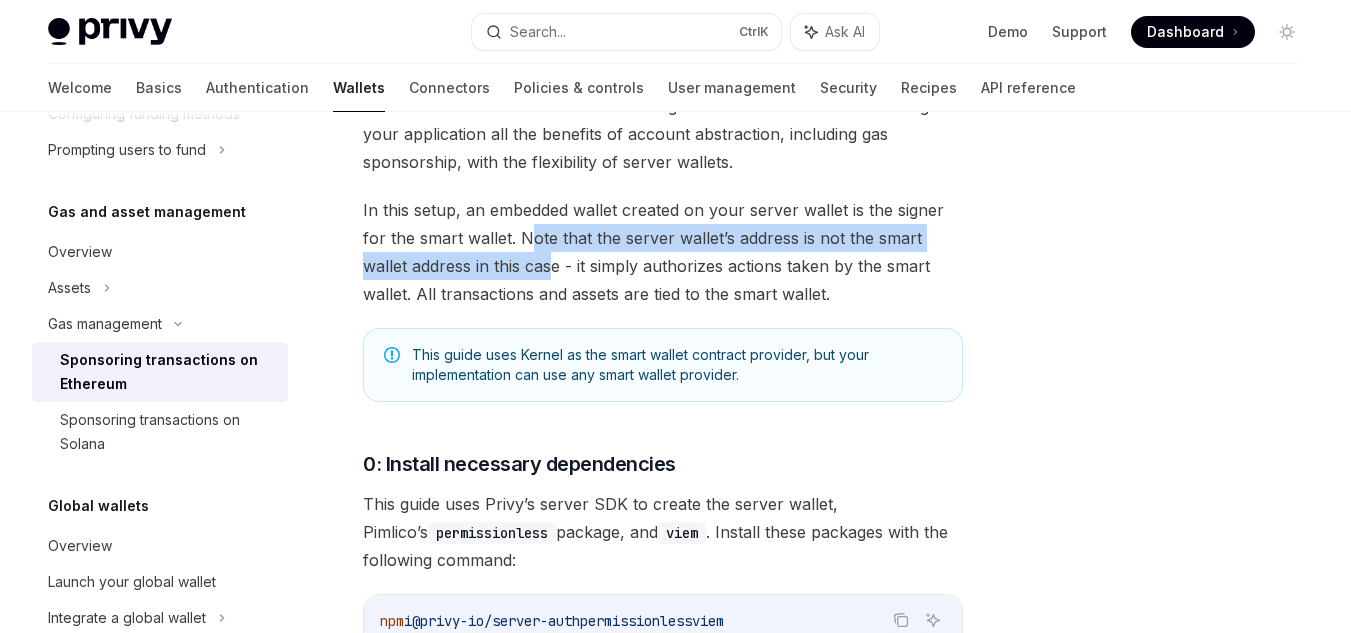 drag, startPoint x: 532, startPoint y: 239, endPoint x: 566, endPoint y: 276, distance: 50.24938 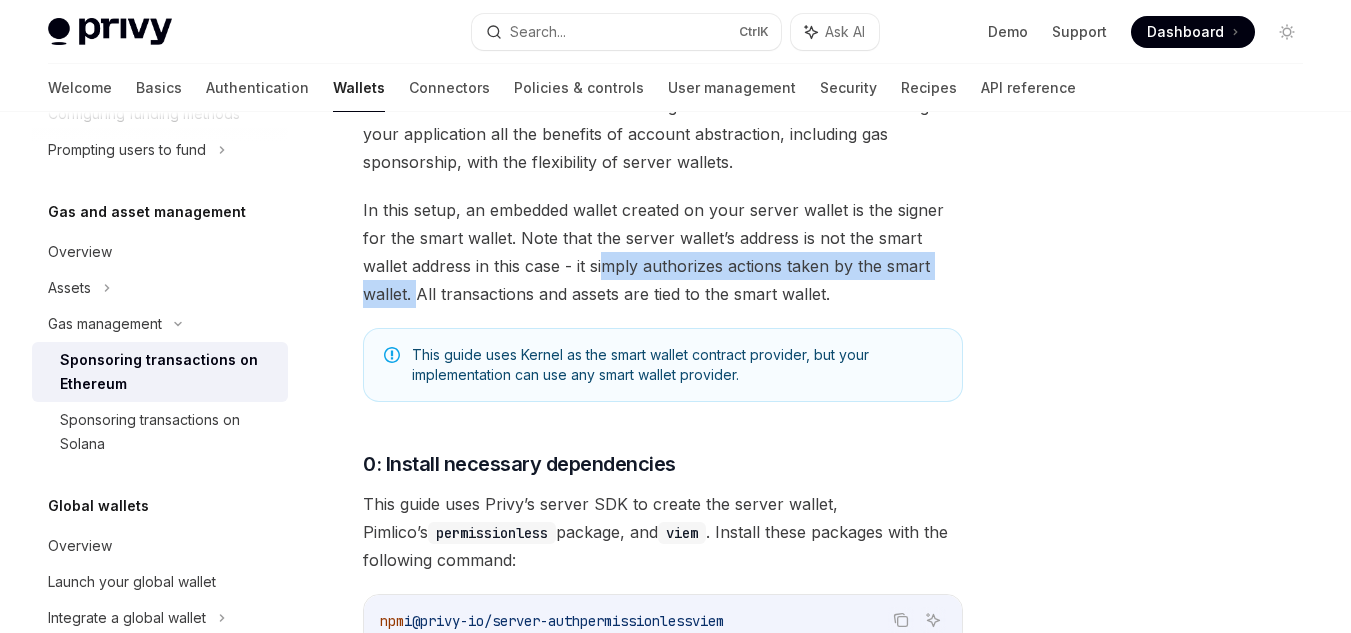 drag, startPoint x: 606, startPoint y: 278, endPoint x: 417, endPoint y: 285, distance: 189.12958 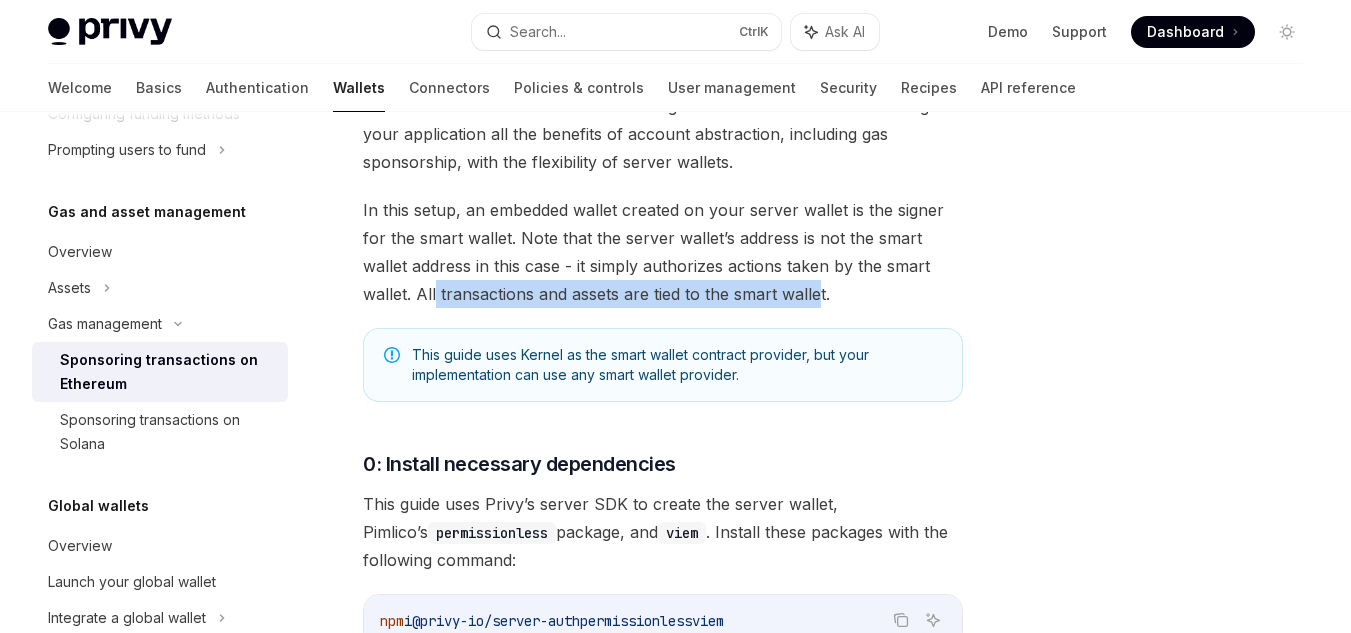 drag, startPoint x: 434, startPoint y: 290, endPoint x: 827, endPoint y: 284, distance: 393.0458 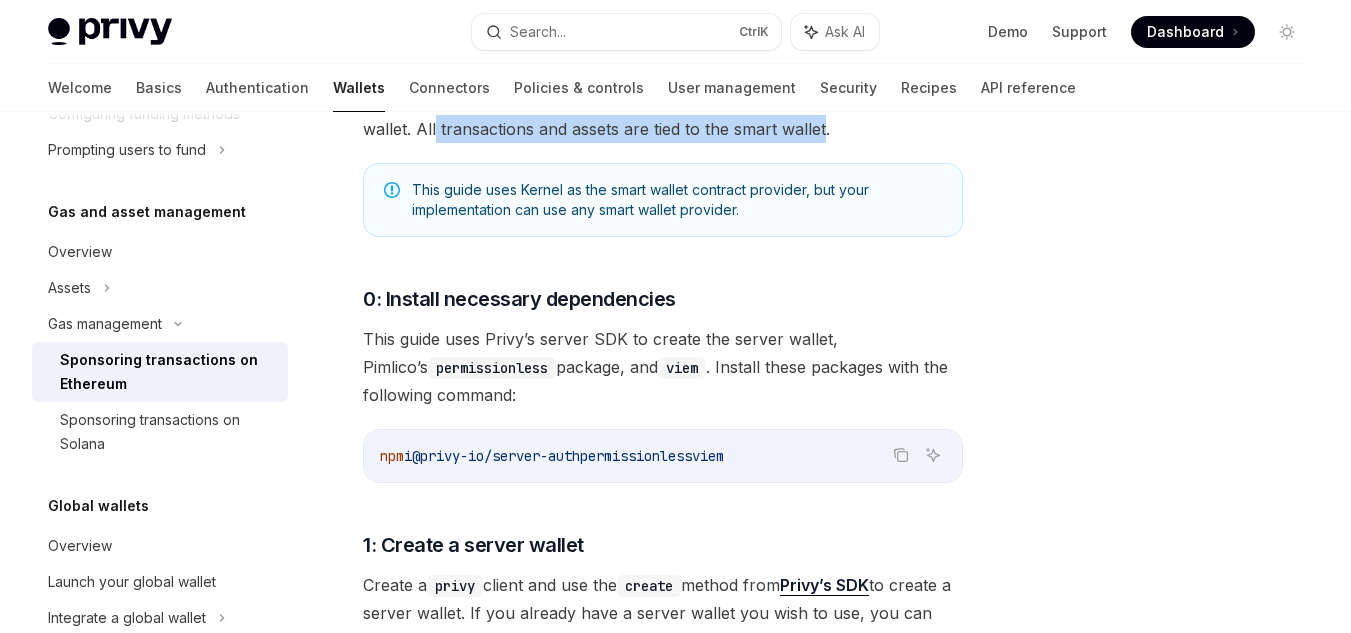scroll, scrollTop: 600, scrollLeft: 0, axis: vertical 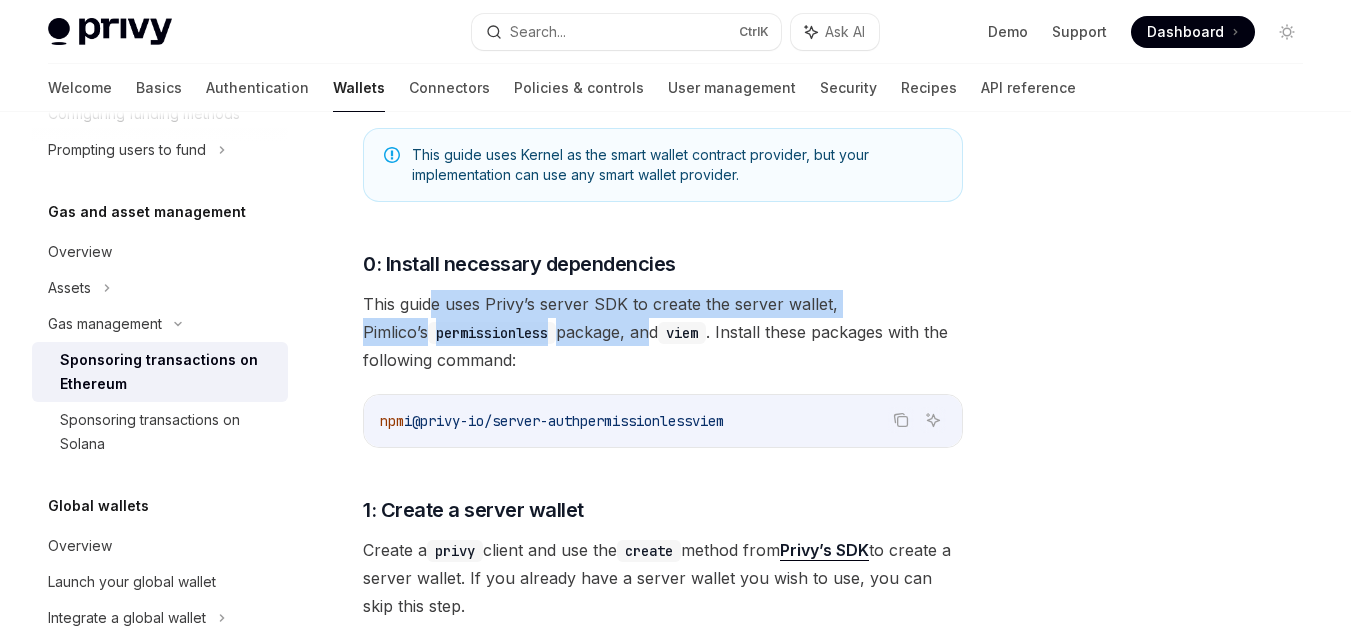 drag, startPoint x: 437, startPoint y: 312, endPoint x: 602, endPoint y: 325, distance: 165.51132 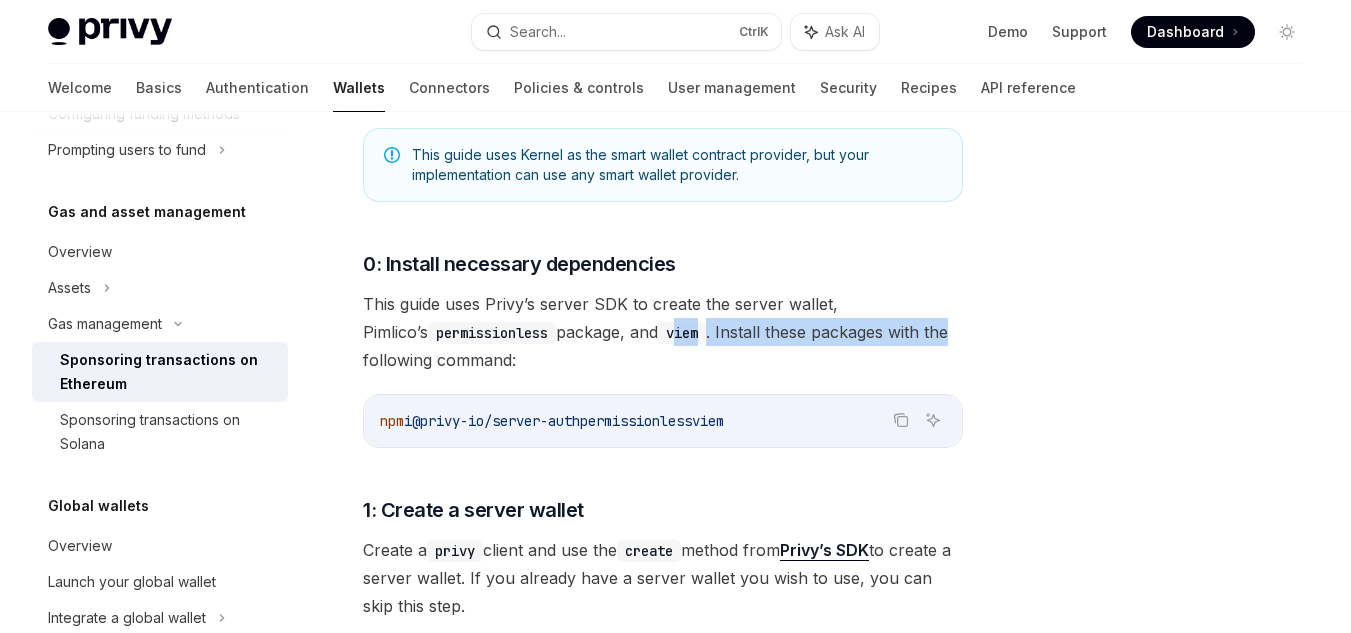 drag, startPoint x: 644, startPoint y: 327, endPoint x: 910, endPoint y: 328, distance: 266.0019 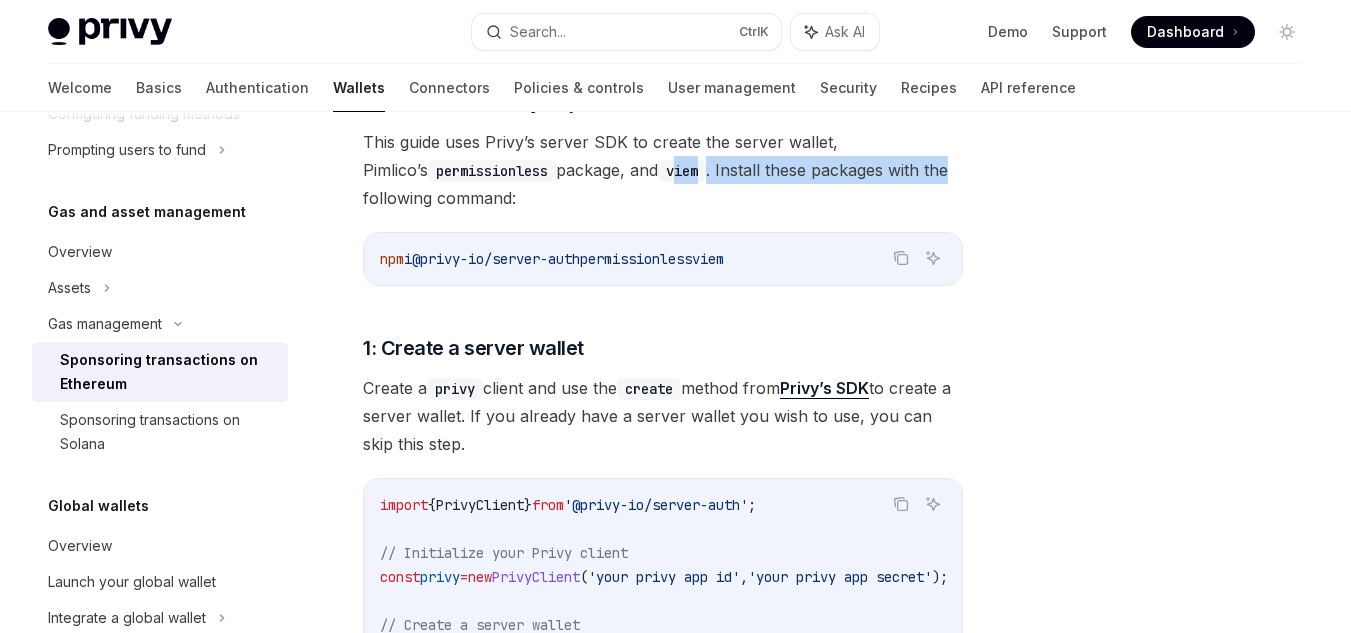 scroll, scrollTop: 800, scrollLeft: 0, axis: vertical 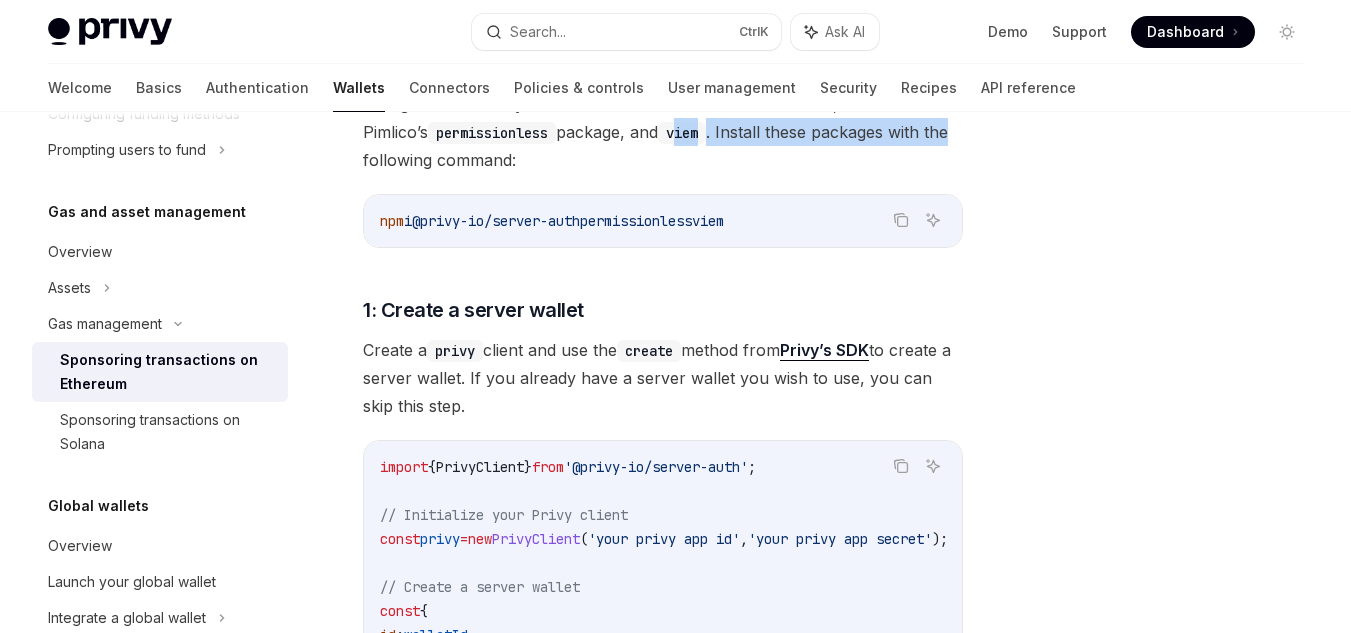 drag, startPoint x: 378, startPoint y: 359, endPoint x: 660, endPoint y: 338, distance: 282.78082 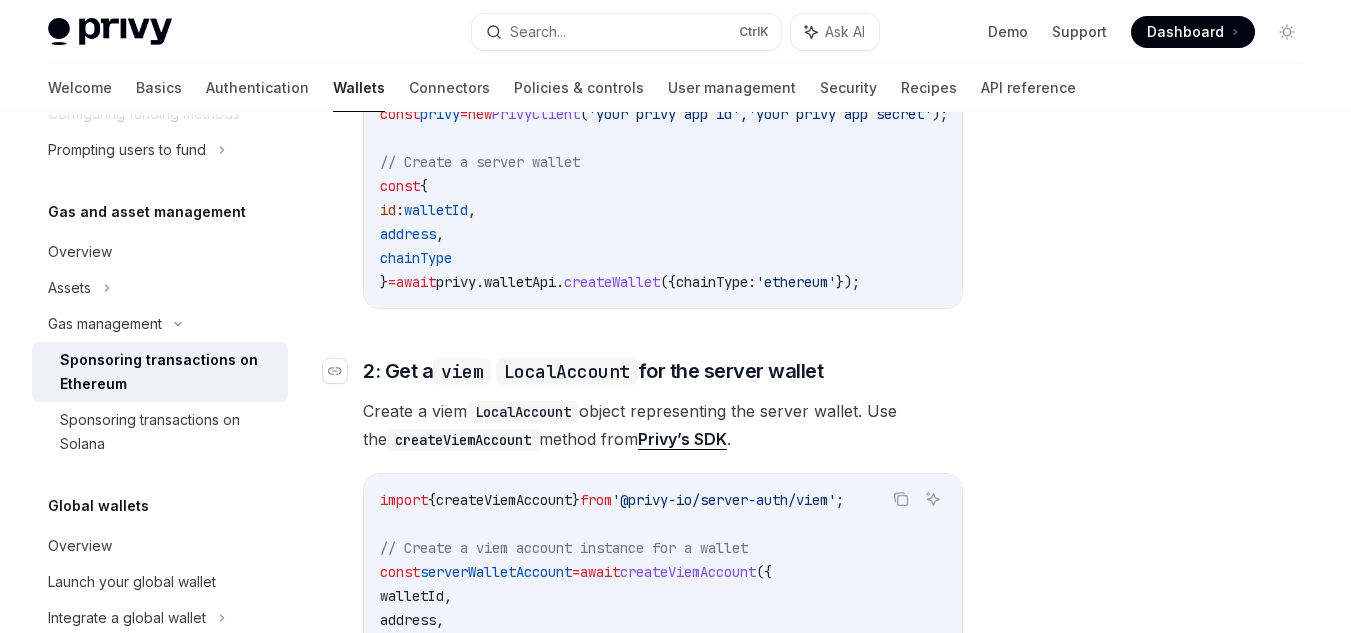 scroll, scrollTop: 1300, scrollLeft: 0, axis: vertical 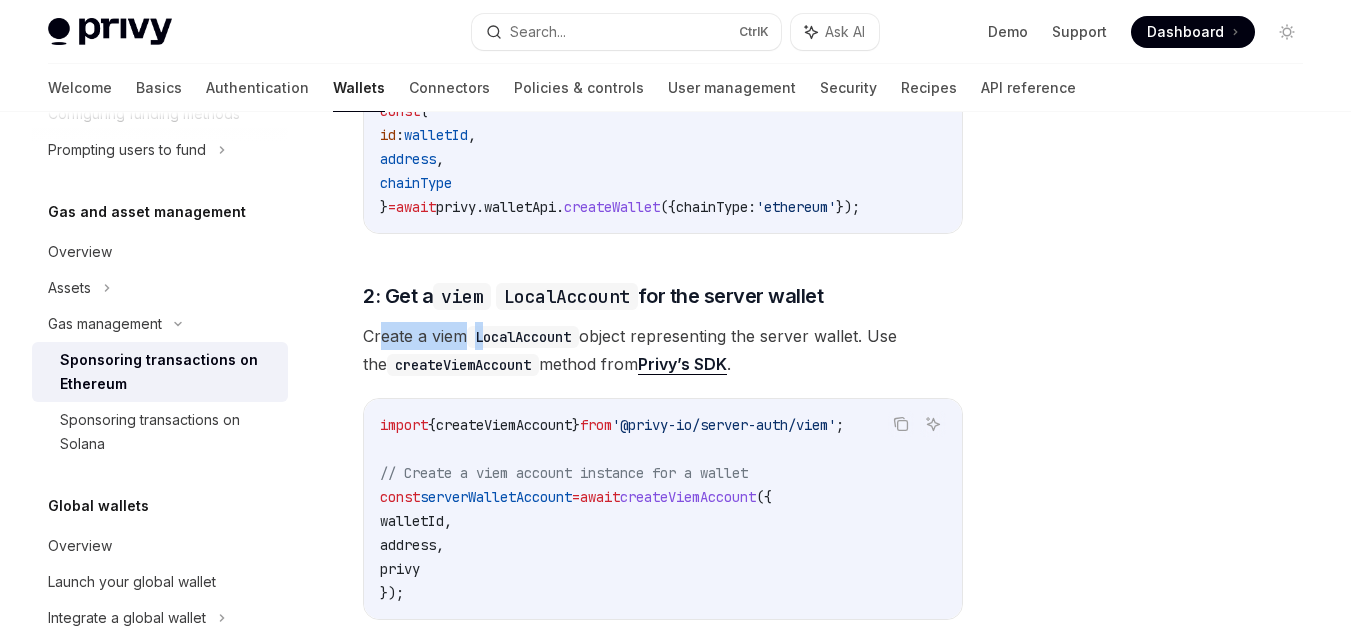drag, startPoint x: 385, startPoint y: 353, endPoint x: 488, endPoint y: 352, distance: 103.00485 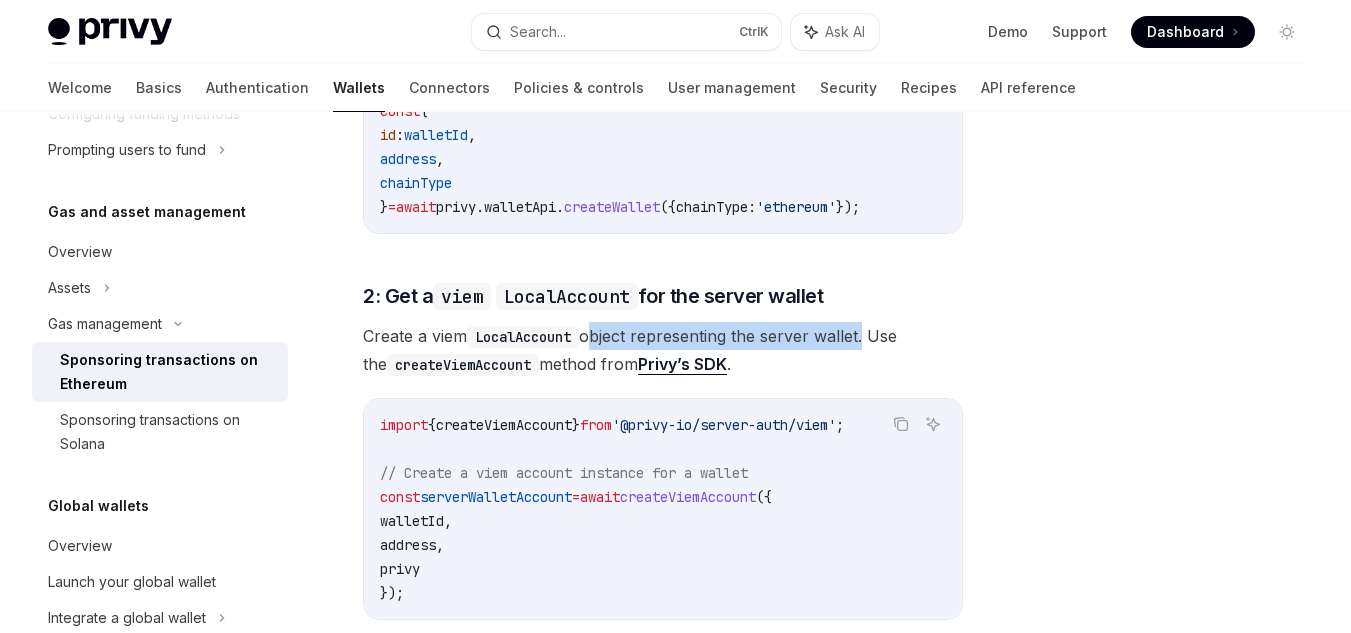 drag, startPoint x: 598, startPoint y: 344, endPoint x: 872, endPoint y: 336, distance: 274.11676 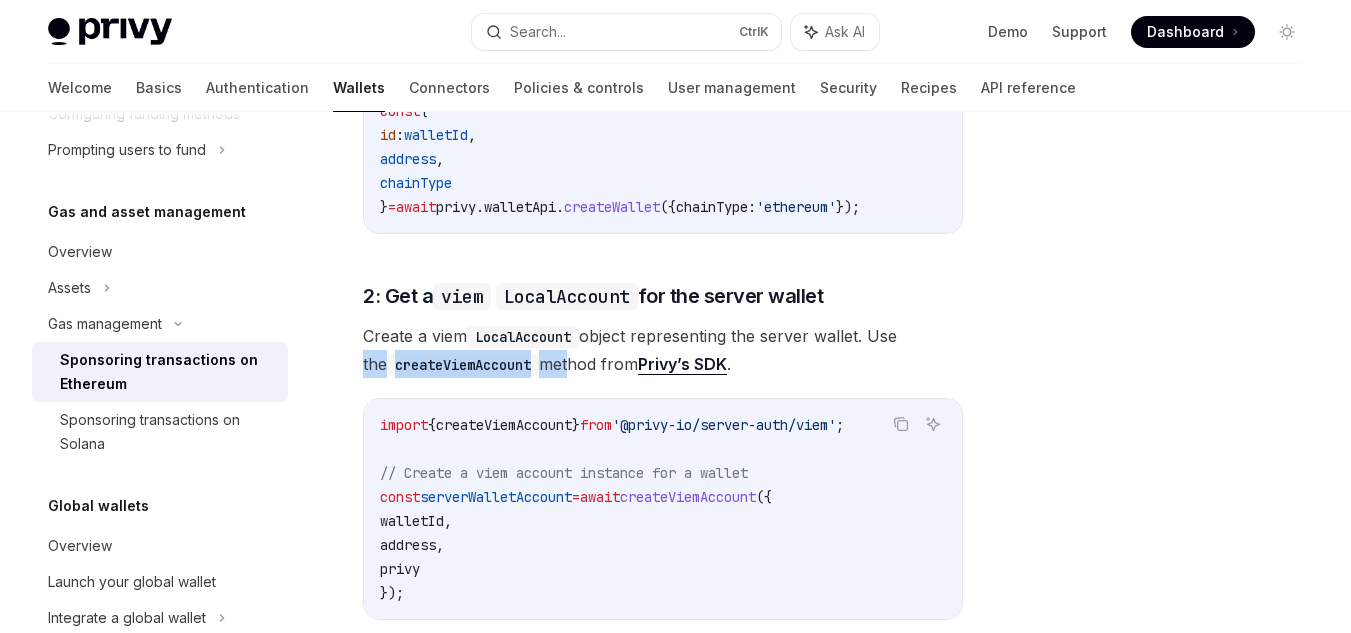 drag, startPoint x: 904, startPoint y: 341, endPoint x: 547, endPoint y: 367, distance: 357.94553 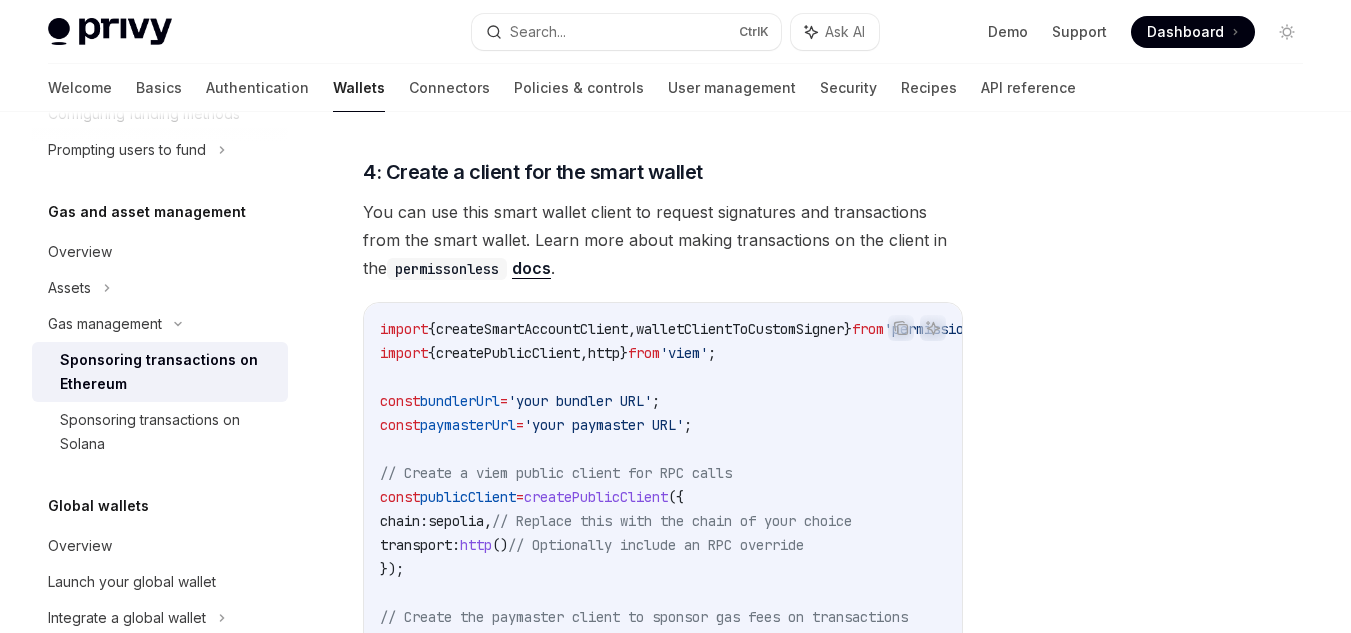 scroll, scrollTop: 2300, scrollLeft: 0, axis: vertical 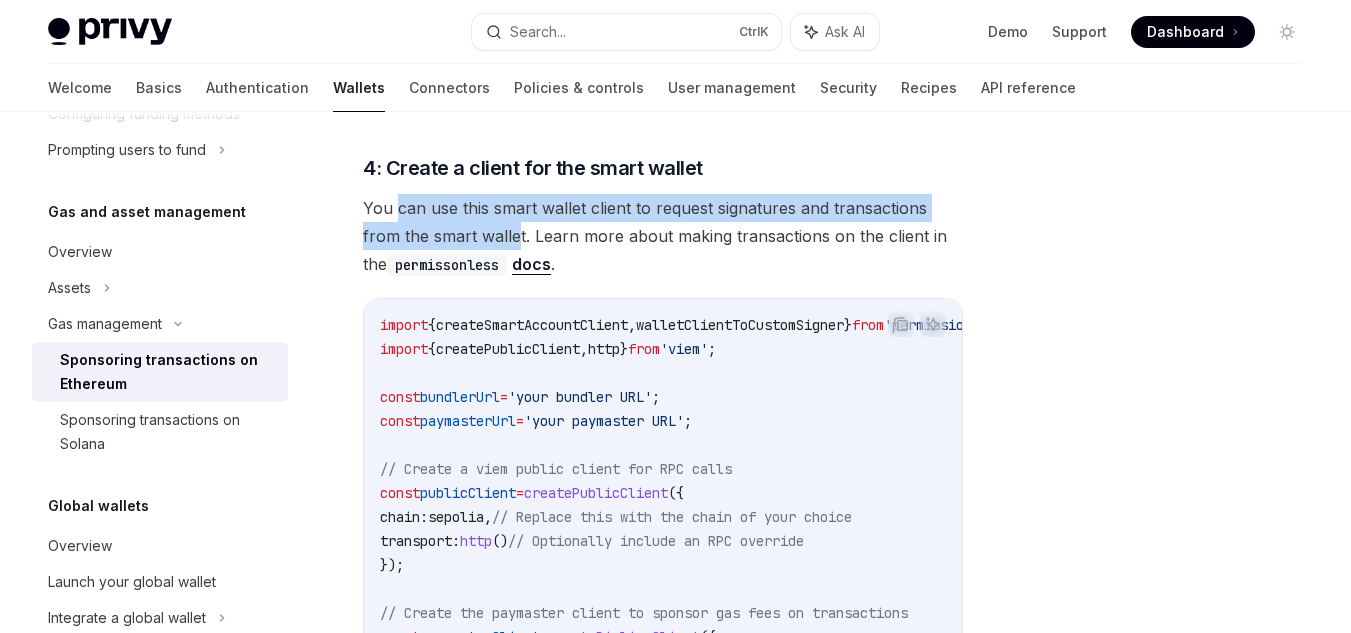 drag, startPoint x: 398, startPoint y: 223, endPoint x: 529, endPoint y: 248, distance: 133.36417 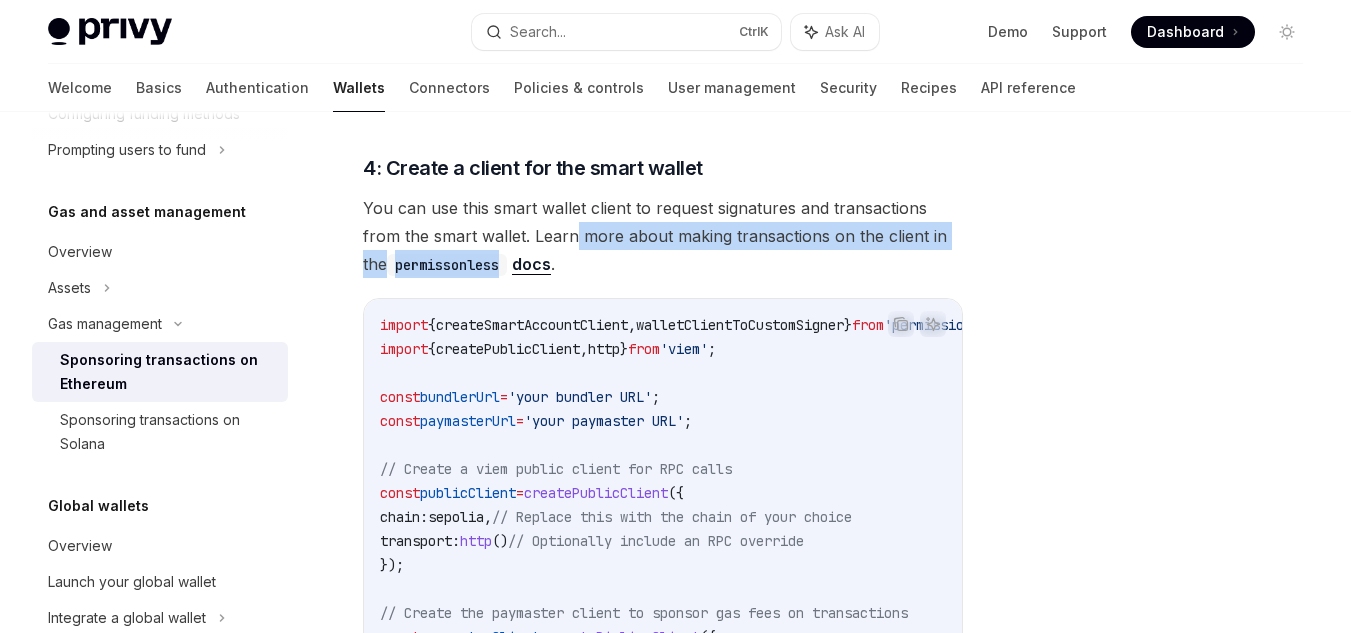 drag, startPoint x: 587, startPoint y: 248, endPoint x: 507, endPoint y: 271, distance: 83.240616 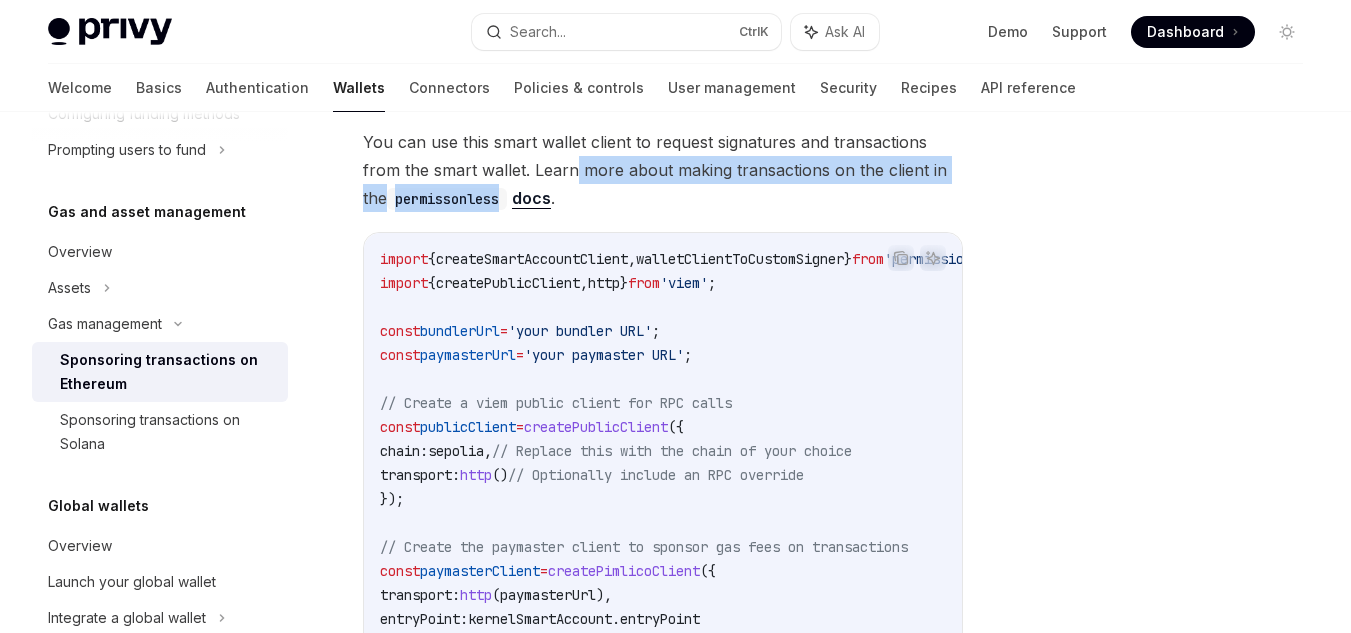 scroll, scrollTop: 2400, scrollLeft: 0, axis: vertical 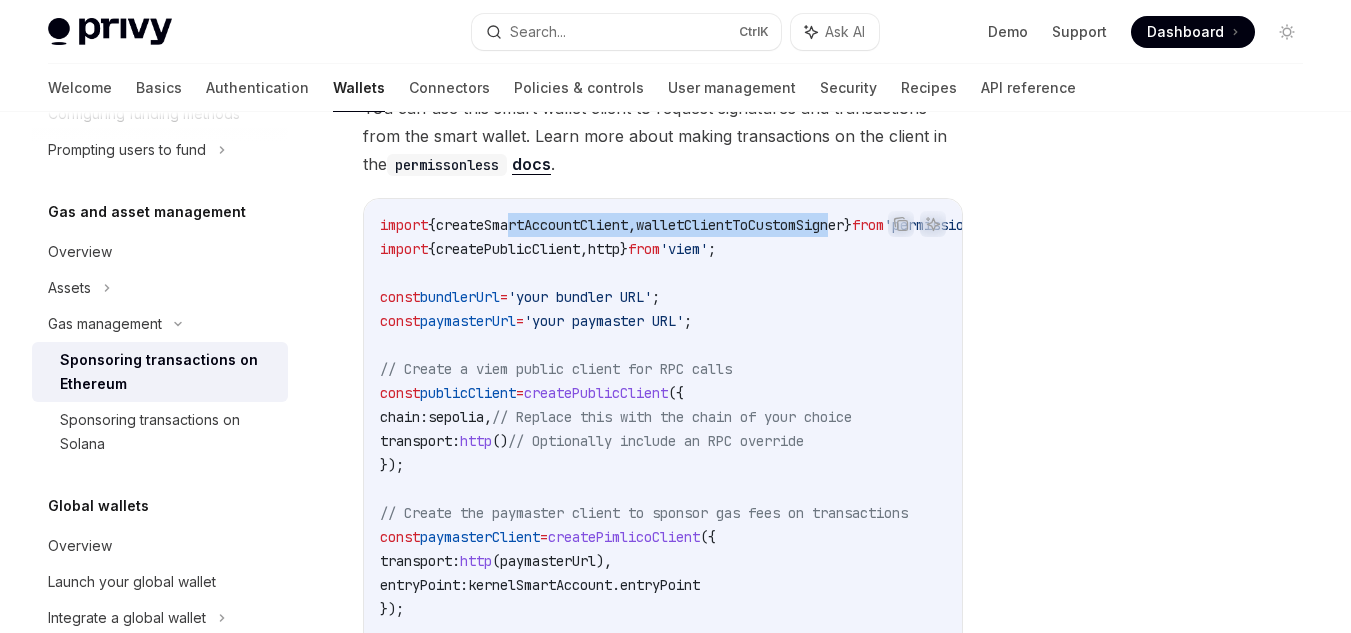 drag, startPoint x: 712, startPoint y: 236, endPoint x: 865, endPoint y: 237, distance: 153.00327 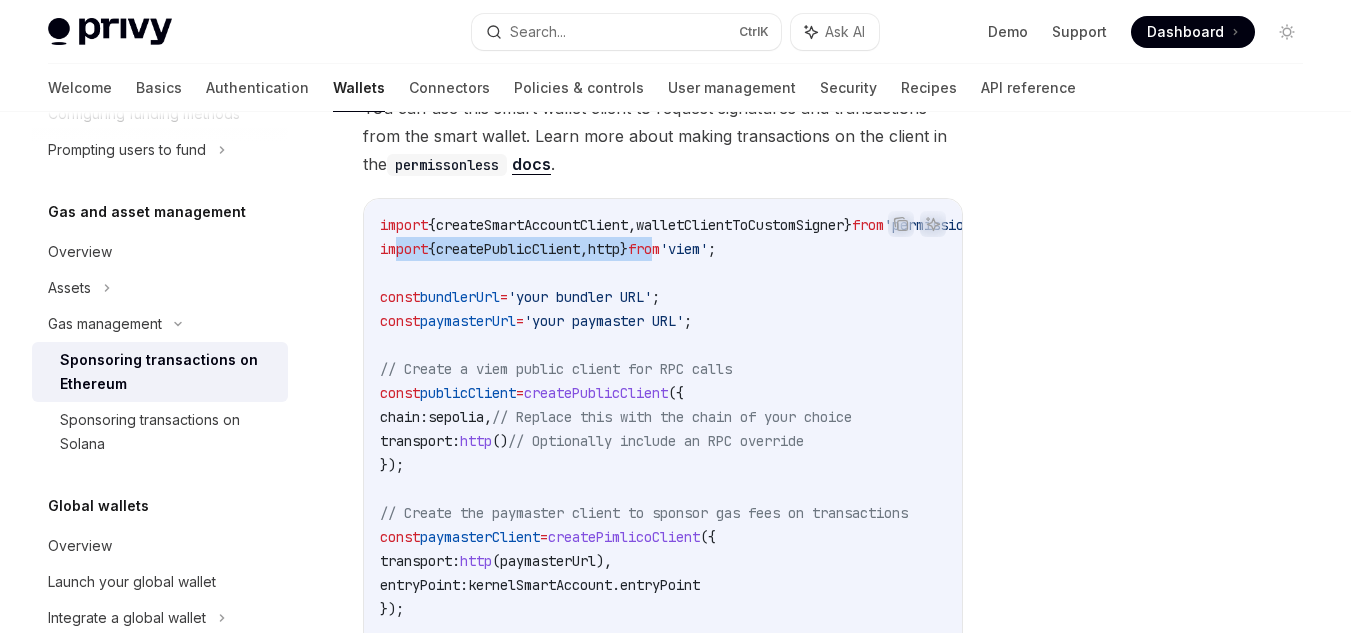 drag, startPoint x: 398, startPoint y: 257, endPoint x: 695, endPoint y: 261, distance: 297.02695 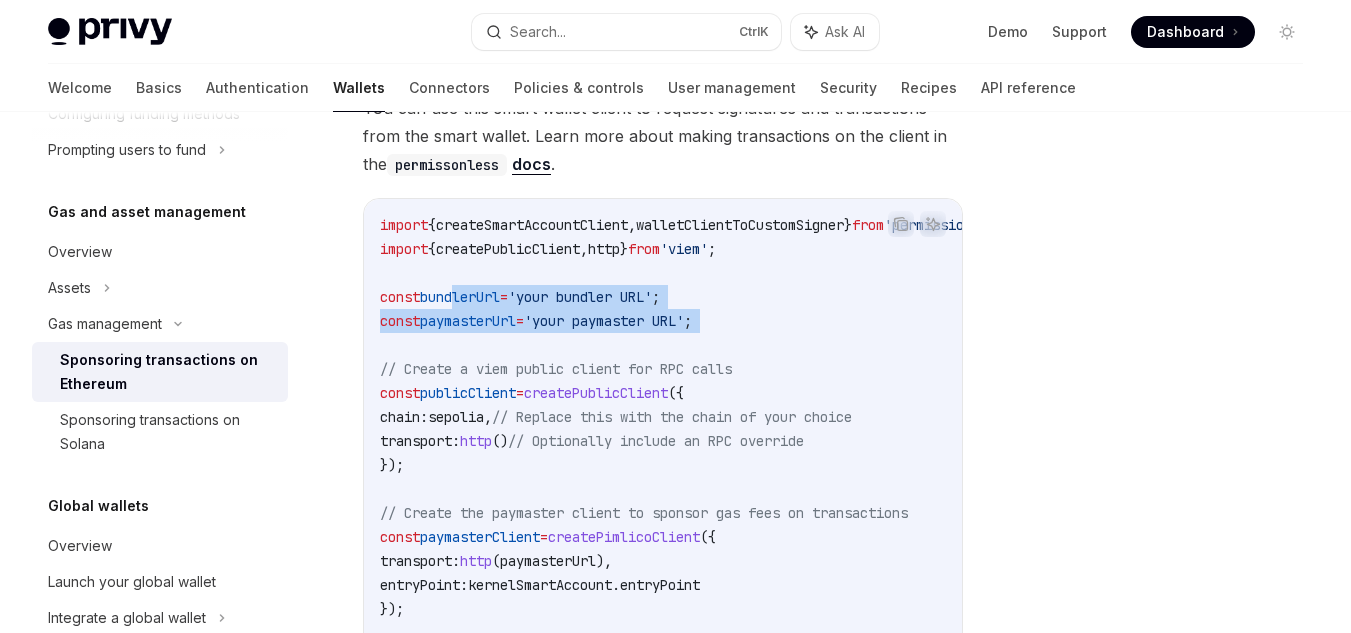 drag, startPoint x: 532, startPoint y: 308, endPoint x: 729, endPoint y: 345, distance: 200.4445 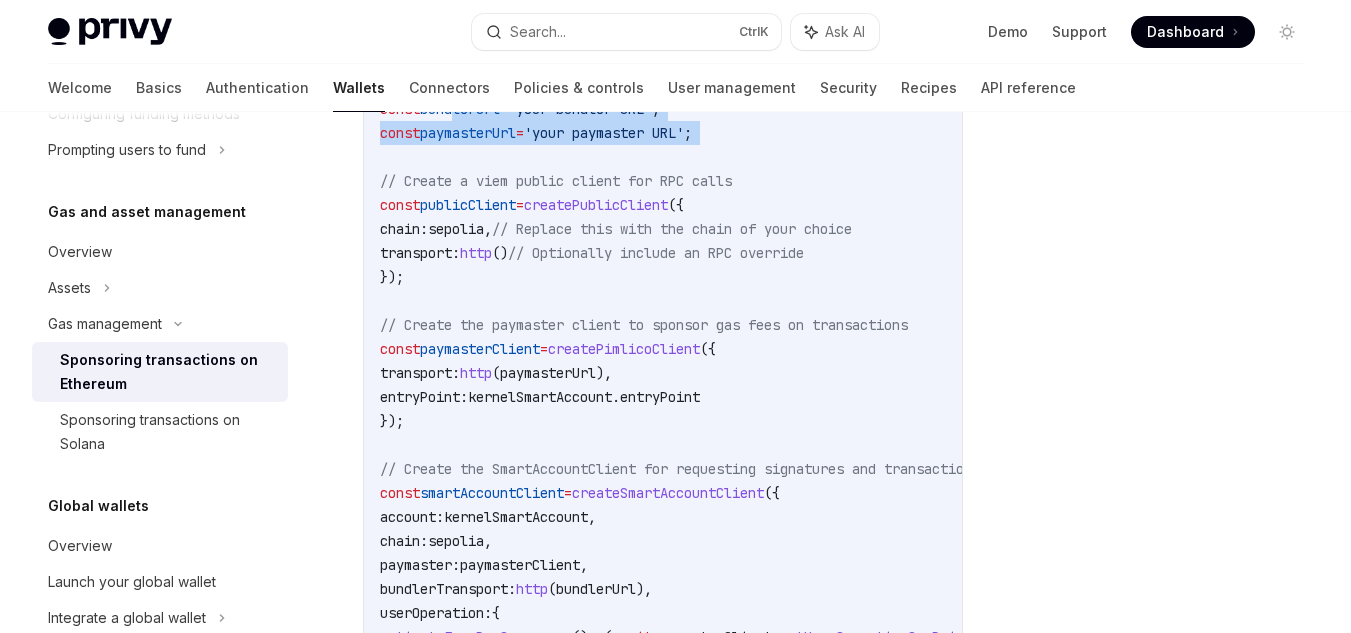 scroll, scrollTop: 2600, scrollLeft: 0, axis: vertical 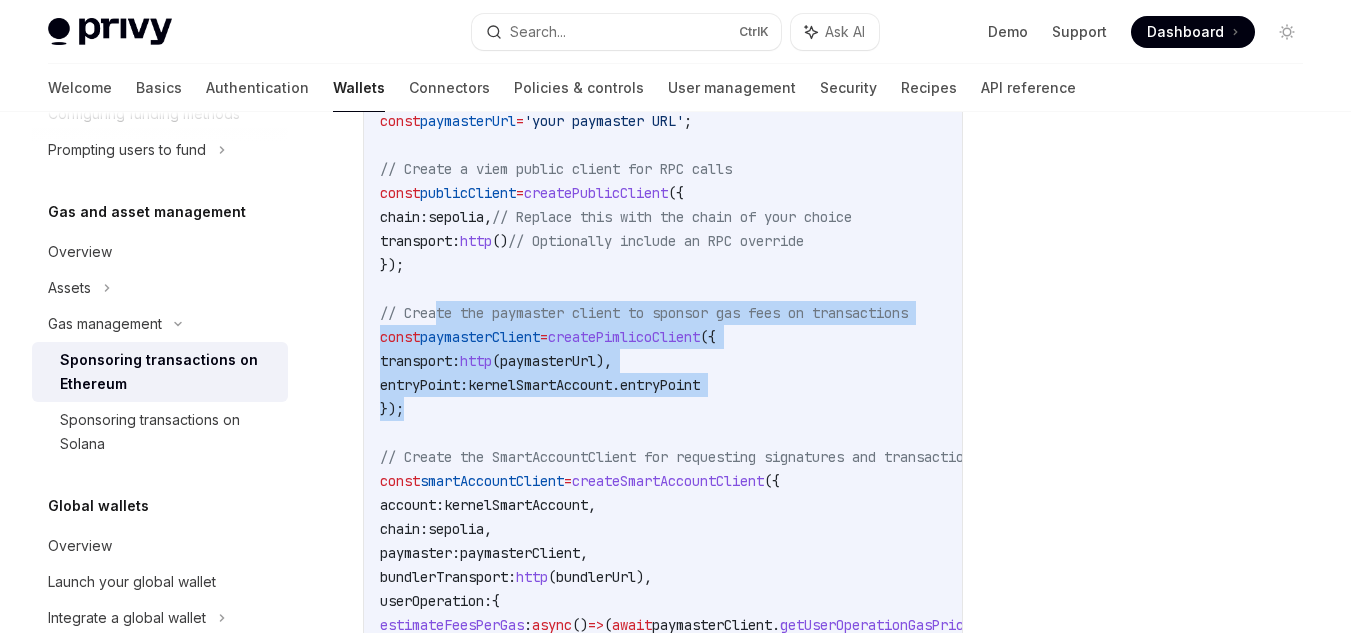 drag, startPoint x: 438, startPoint y: 322, endPoint x: 732, endPoint y: 436, distance: 315.3284 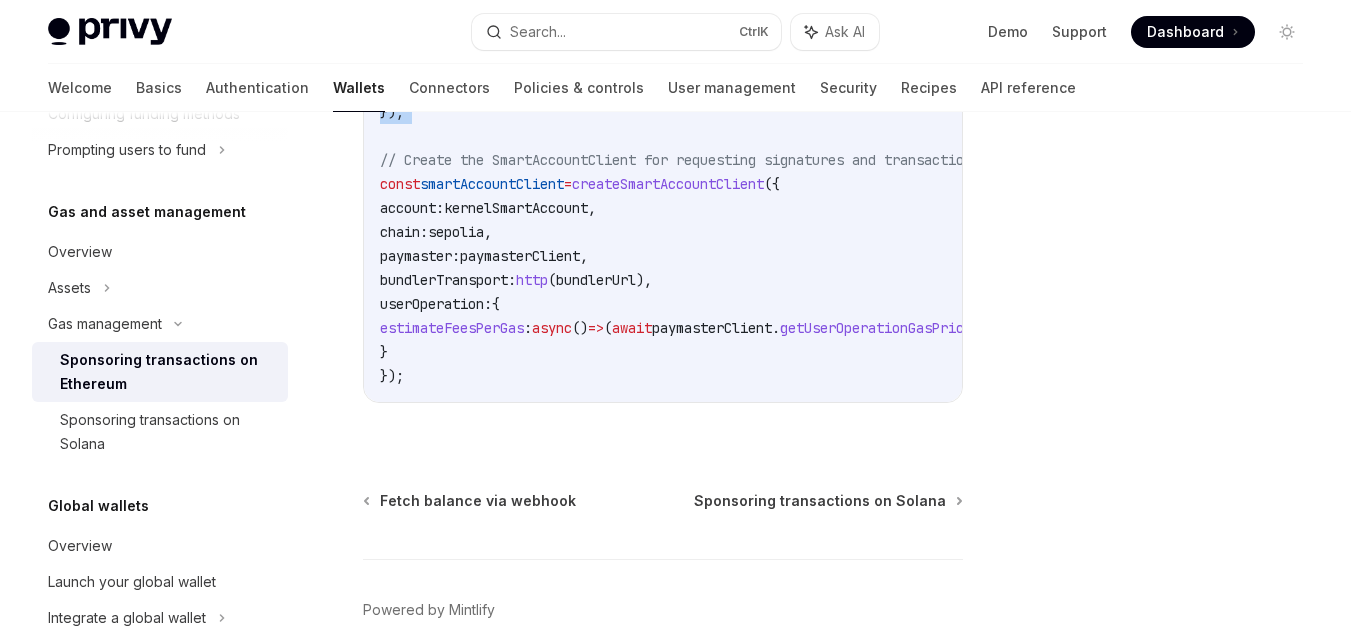 scroll, scrollTop: 2912, scrollLeft: 0, axis: vertical 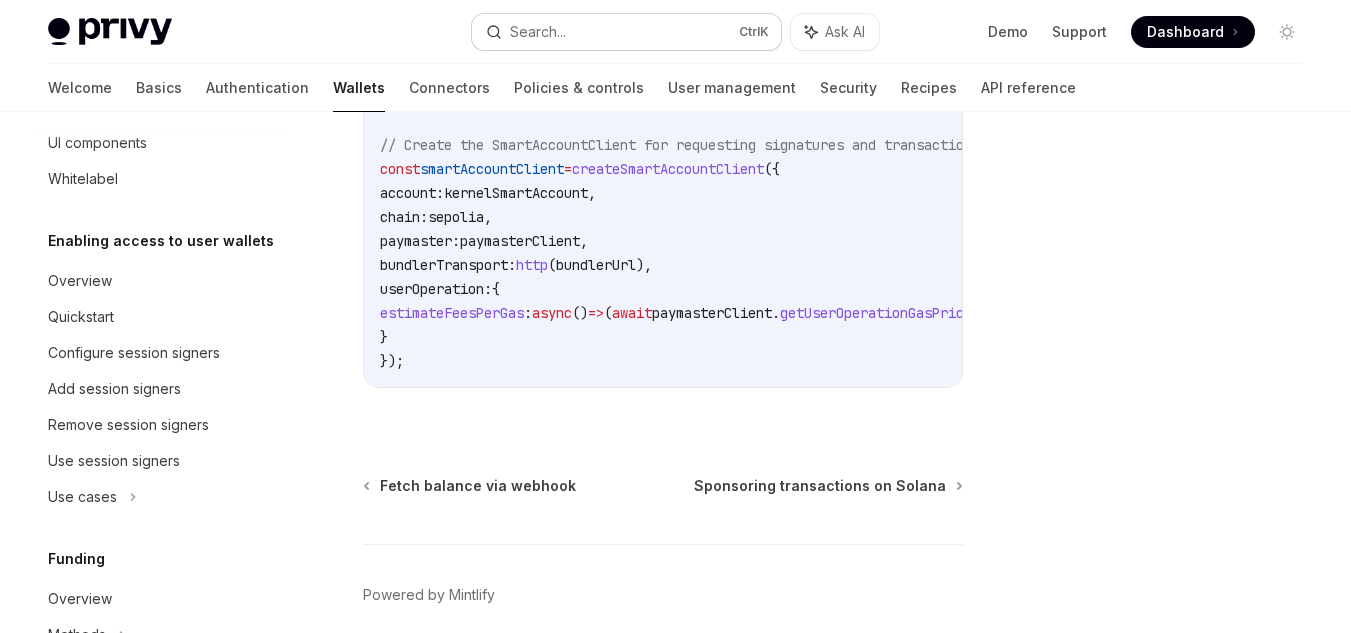 click on "Search... Ctrl  K" at bounding box center [627, 32] 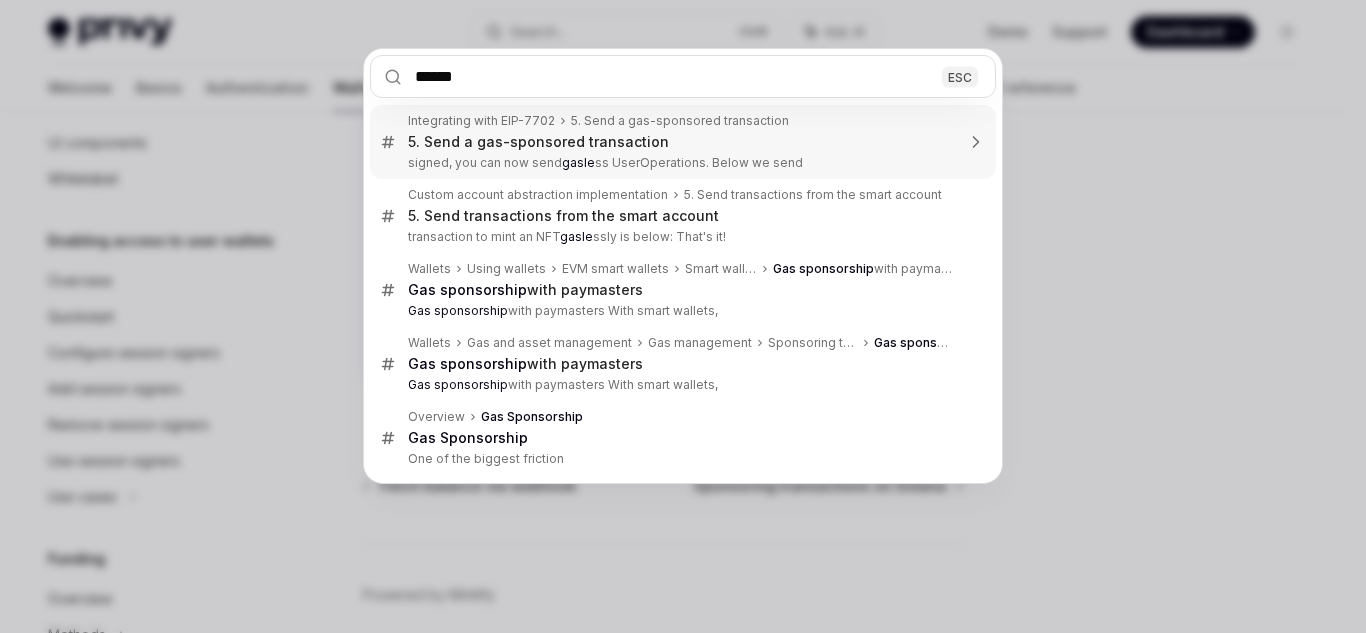 type on "*******" 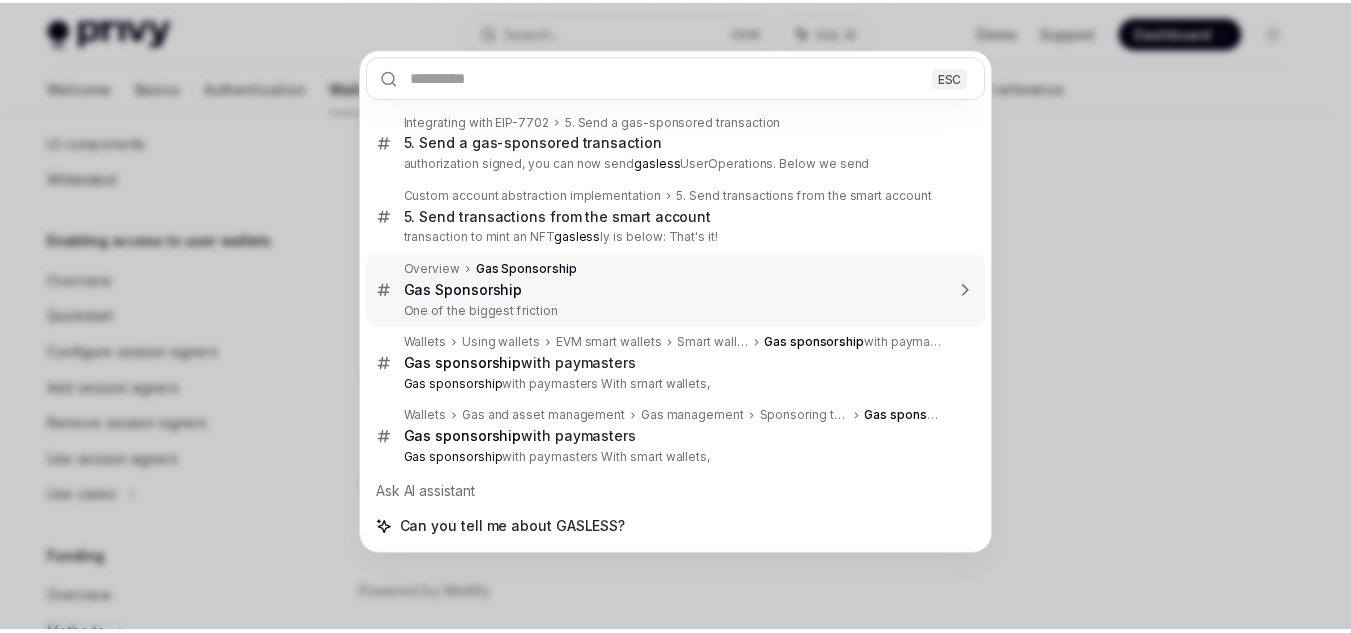 scroll, scrollTop: 204, scrollLeft: 0, axis: vertical 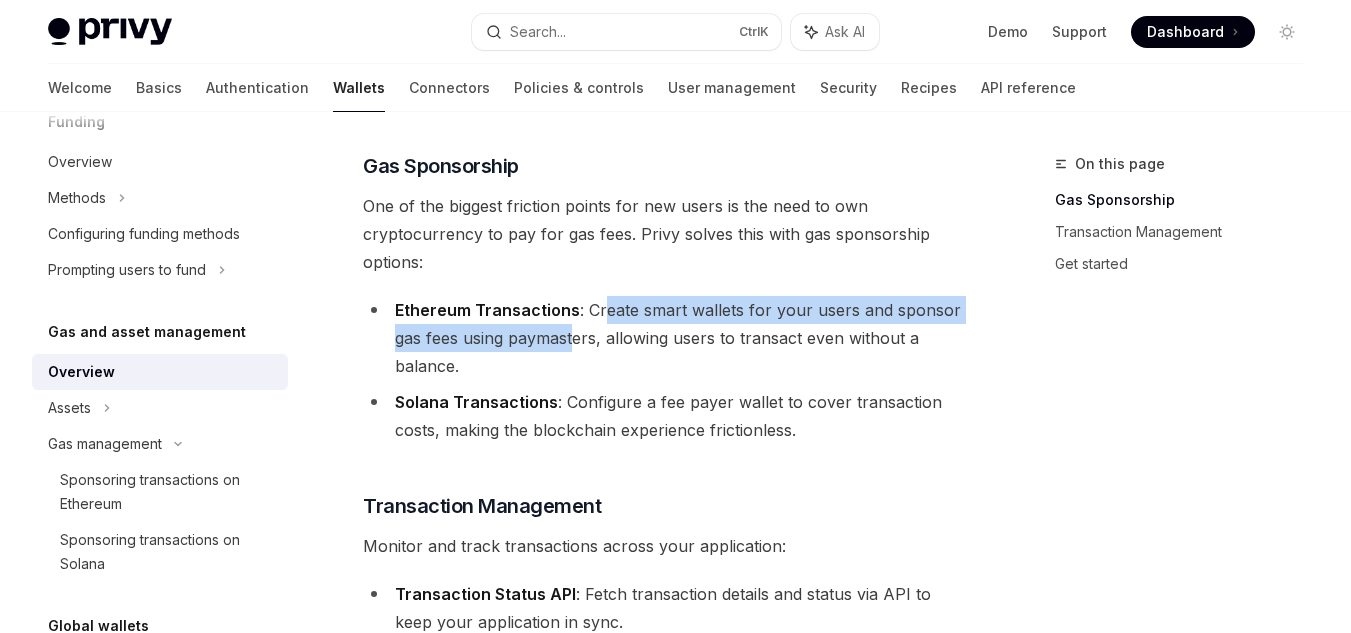 drag, startPoint x: 603, startPoint y: 314, endPoint x: 582, endPoint y: 349, distance: 40.81666 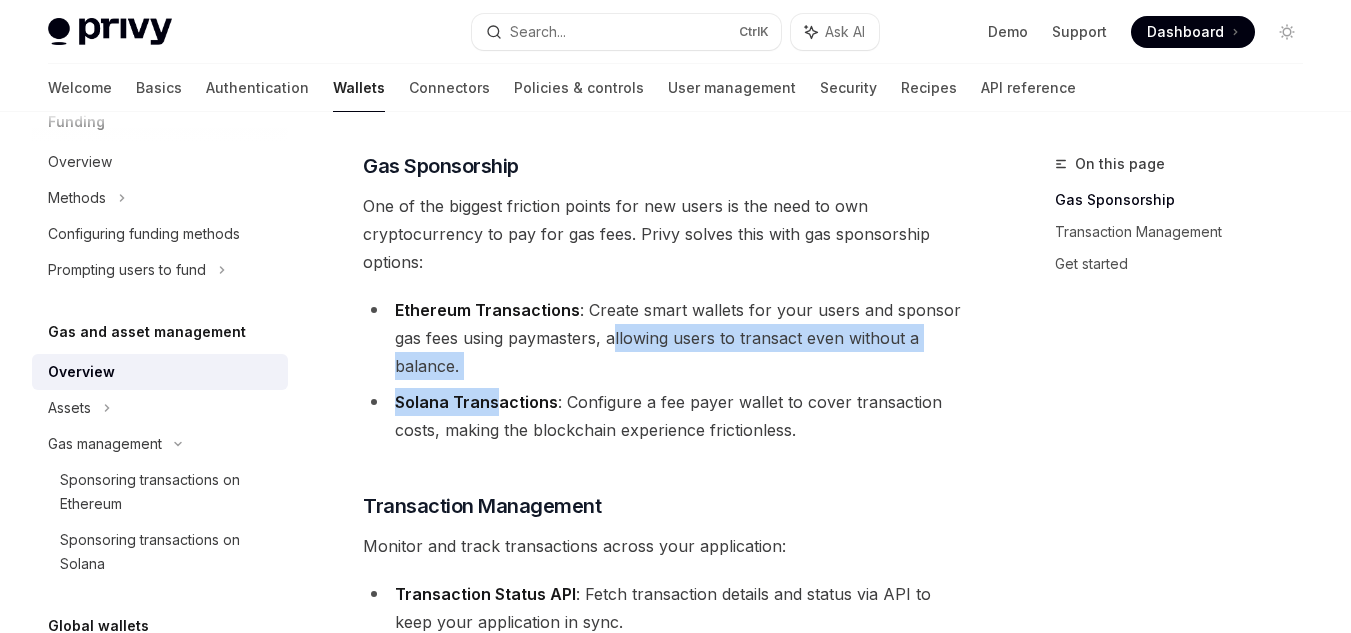drag, startPoint x: 613, startPoint y: 351, endPoint x: 499, endPoint y: 386, distance: 119.25183 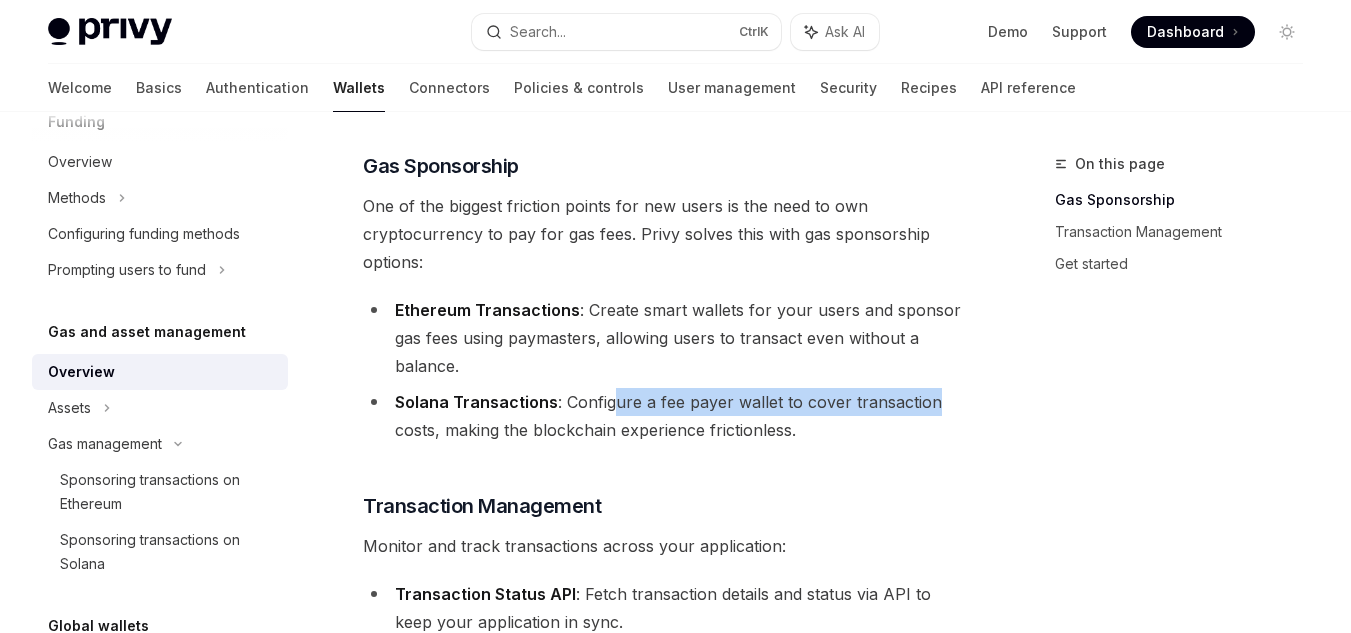 drag, startPoint x: 611, startPoint y: 404, endPoint x: 931, endPoint y: 390, distance: 320.3061 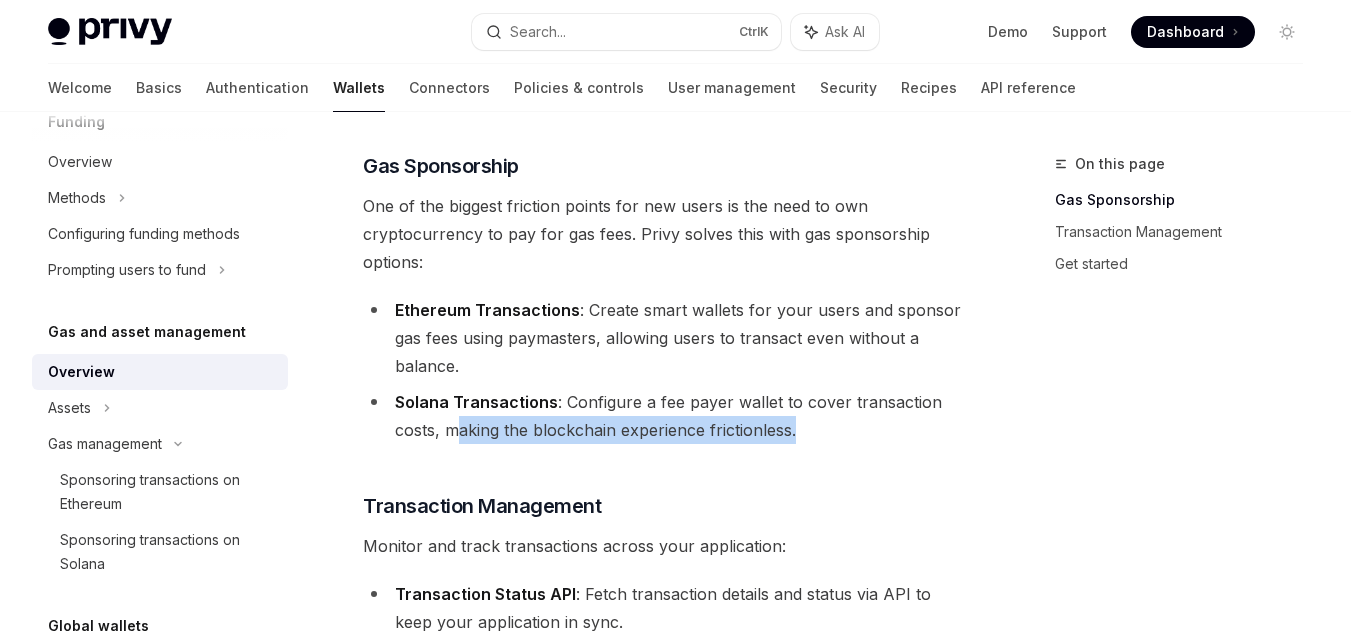 drag, startPoint x: 454, startPoint y: 425, endPoint x: 817, endPoint y: 433, distance: 363.08813 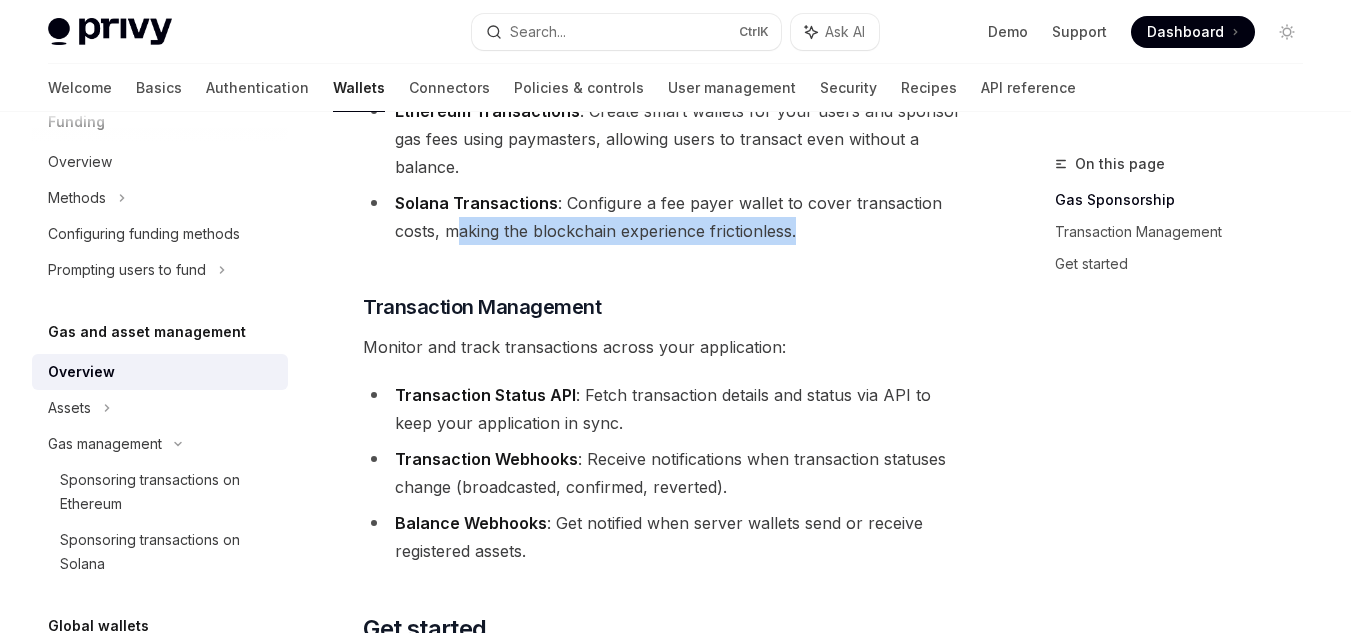 scroll, scrollTop: 404, scrollLeft: 0, axis: vertical 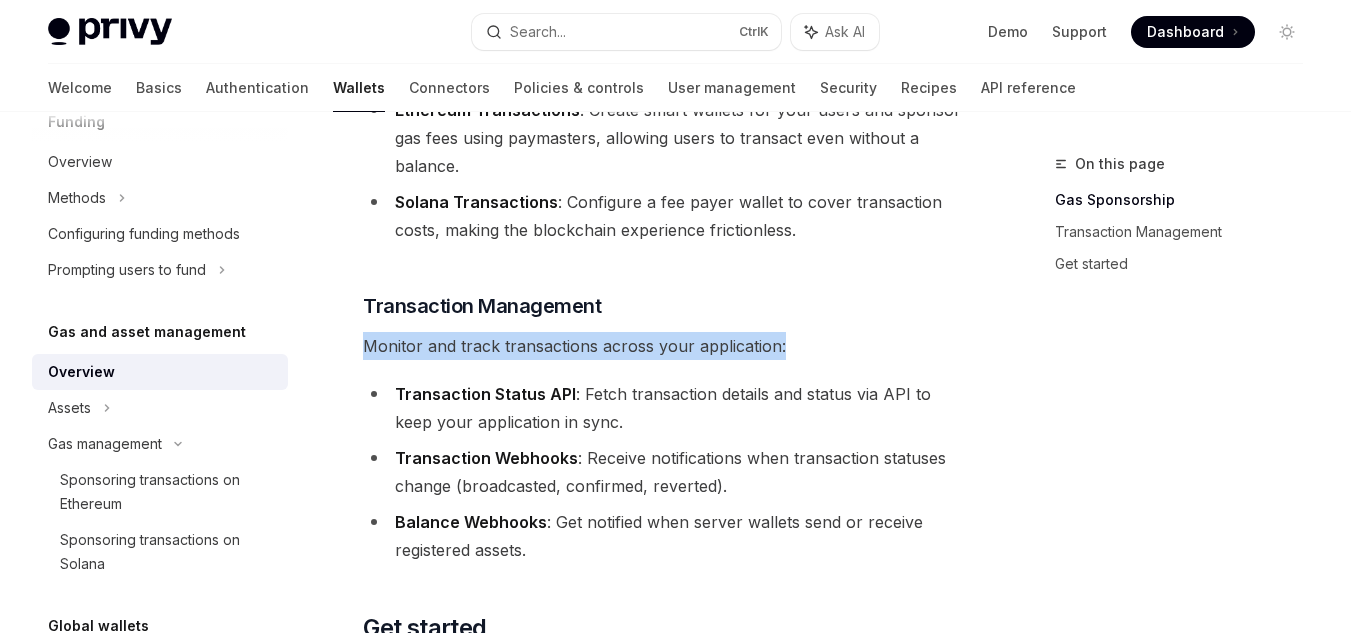 drag, startPoint x: 368, startPoint y: 345, endPoint x: 784, endPoint y: 339, distance: 416.04327 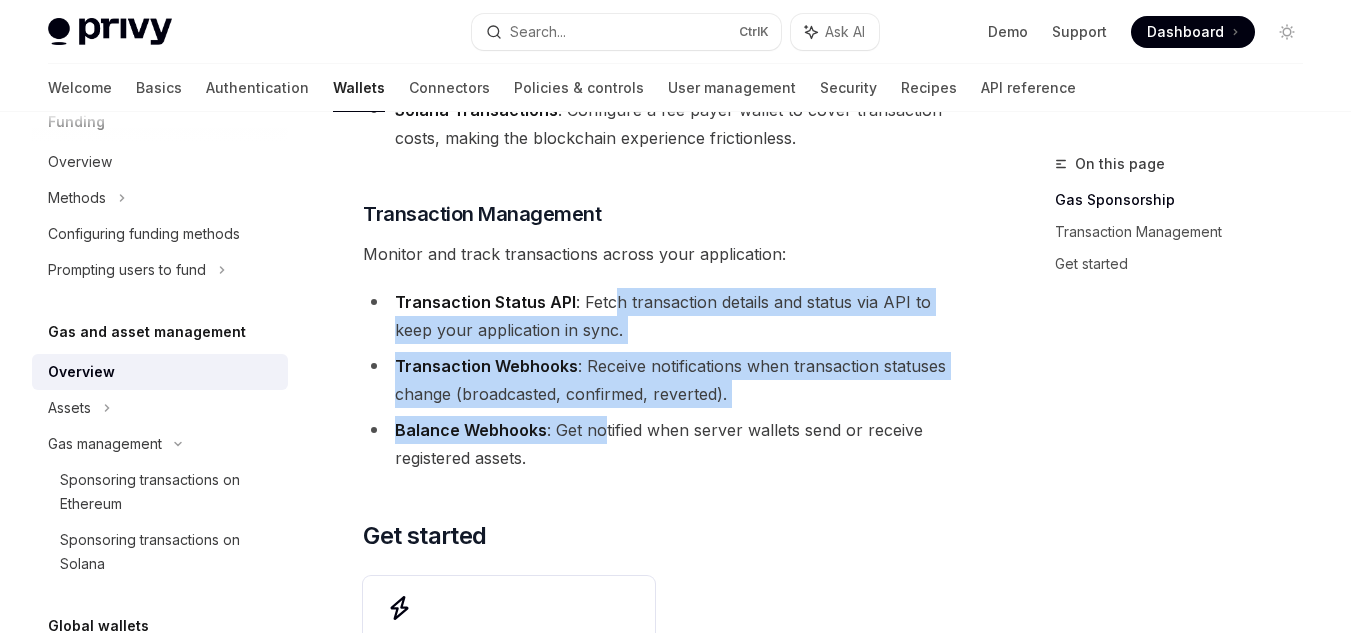 scroll, scrollTop: 504, scrollLeft: 0, axis: vertical 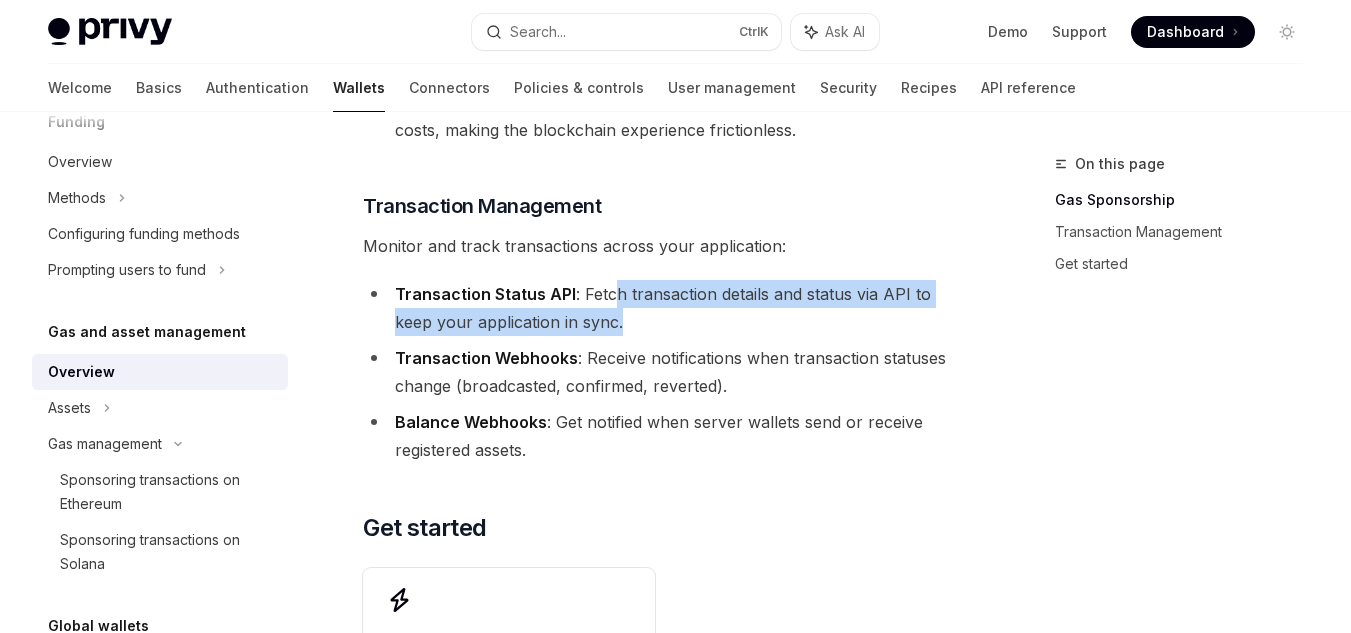 drag, startPoint x: 608, startPoint y: 387, endPoint x: 648, endPoint y: 335, distance: 65.60488 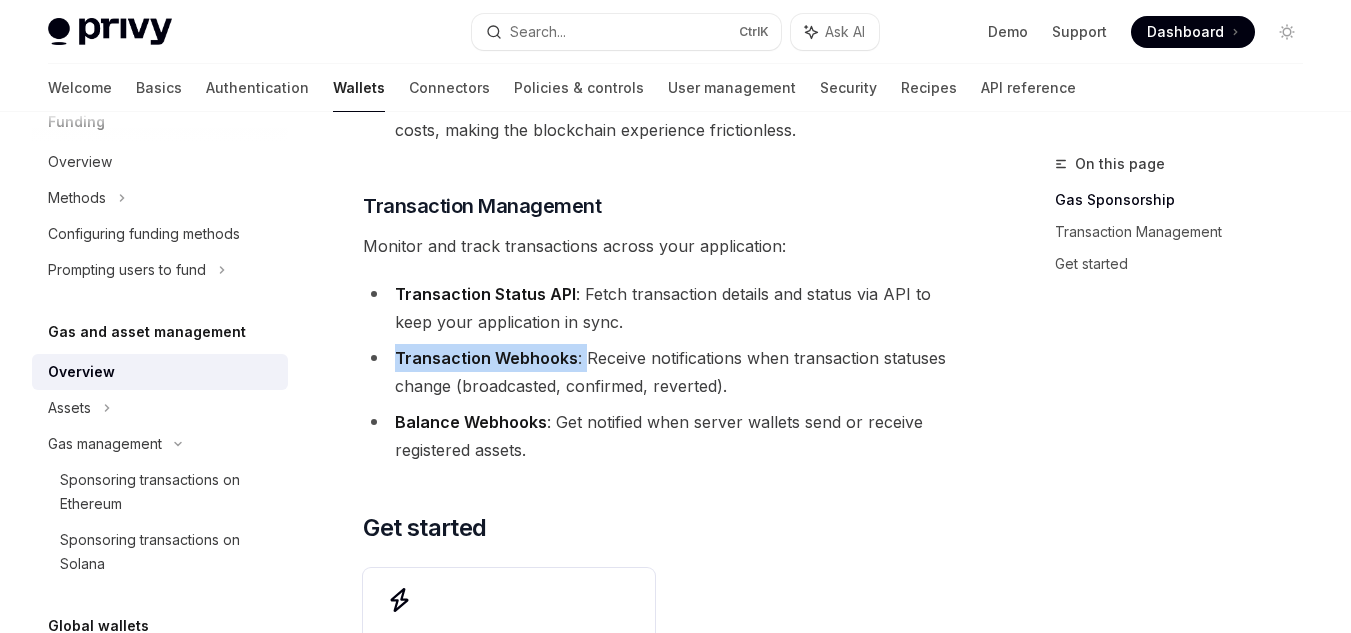 drag, startPoint x: 398, startPoint y: 354, endPoint x: 622, endPoint y: 353, distance: 224.00223 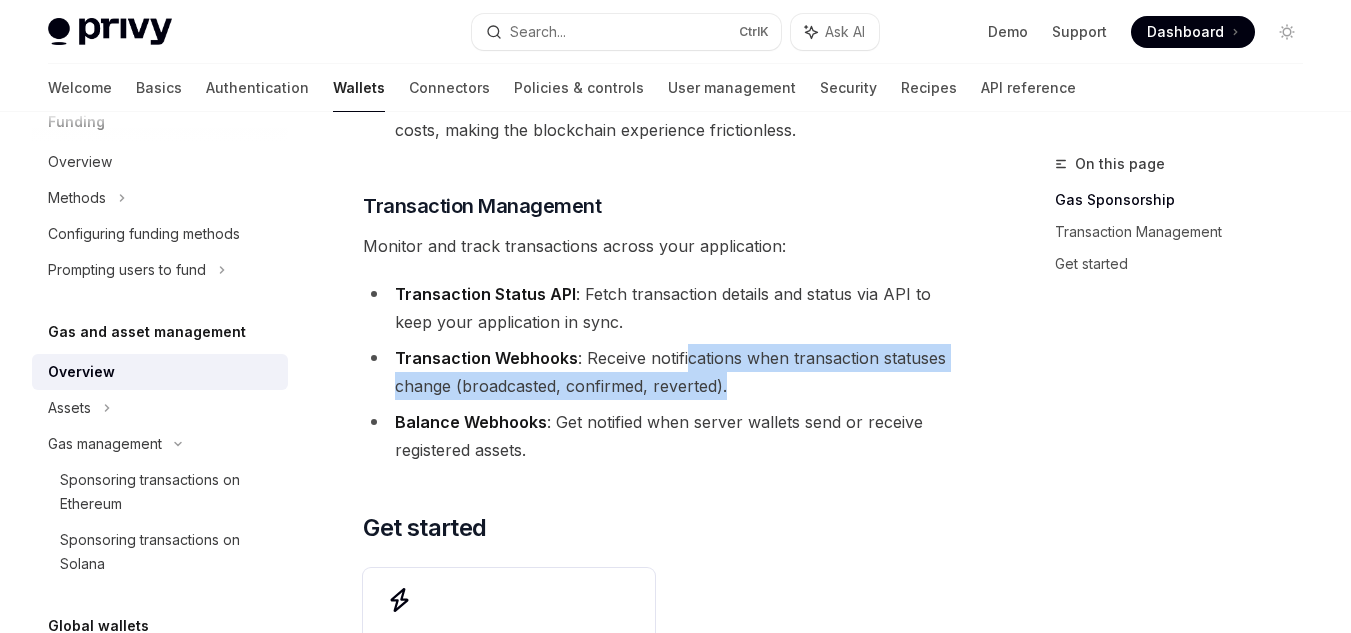 drag, startPoint x: 686, startPoint y: 359, endPoint x: 744, endPoint y: 377, distance: 60.728905 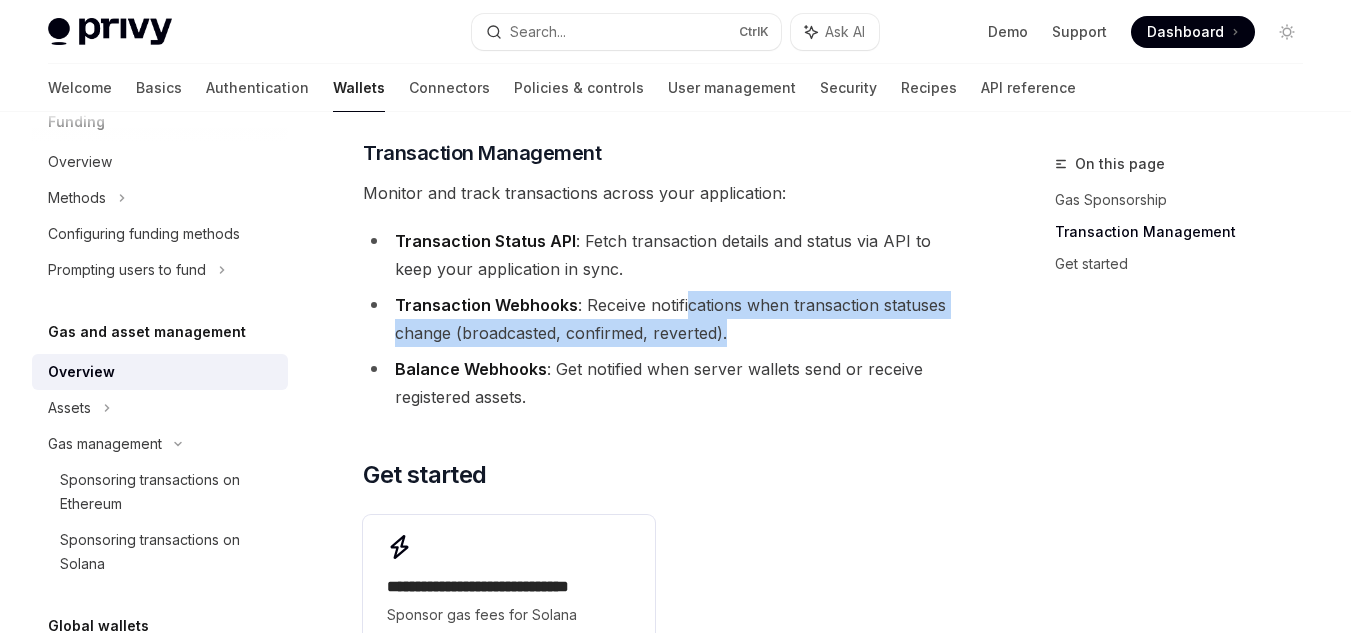 scroll, scrollTop: 604, scrollLeft: 0, axis: vertical 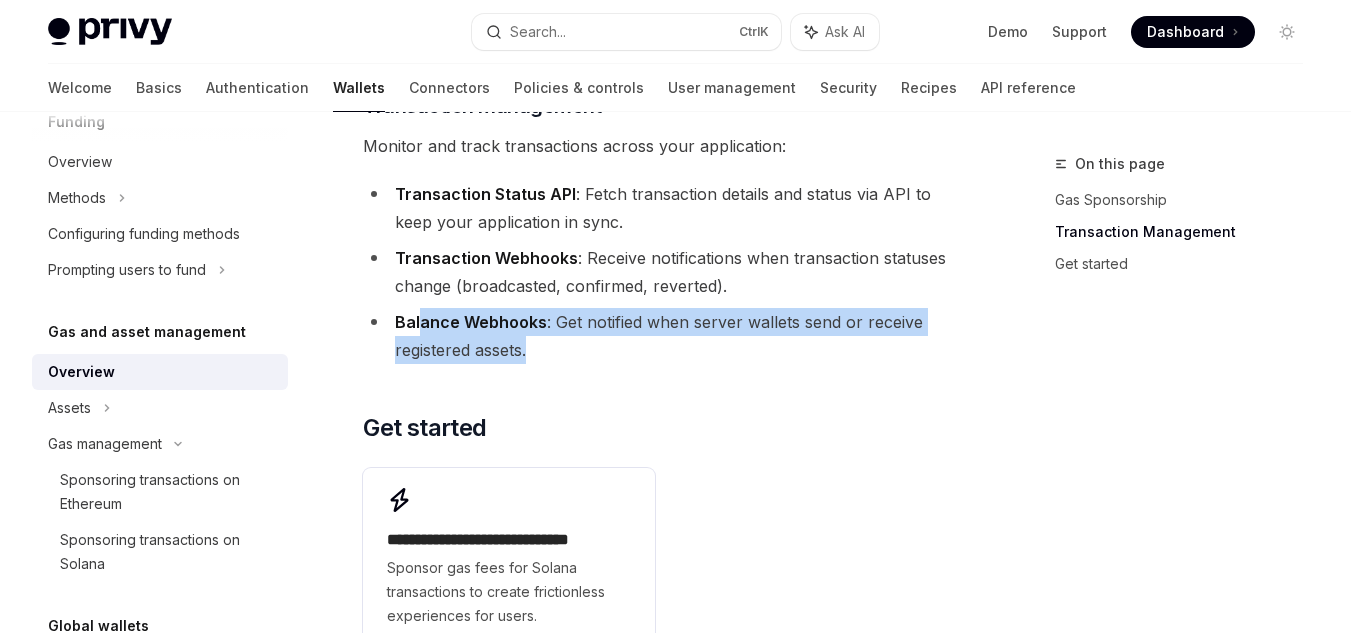 drag, startPoint x: 418, startPoint y: 313, endPoint x: 835, endPoint y: 357, distance: 419.3149 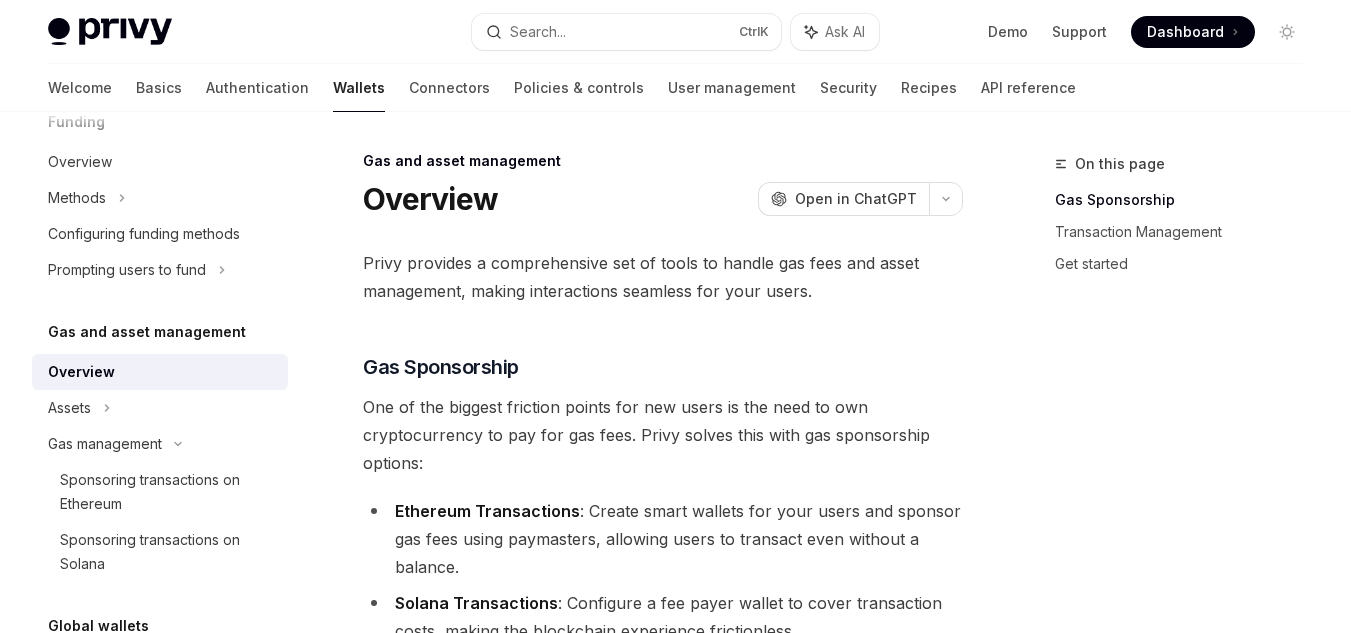 scroll, scrollTop: 0, scrollLeft: 0, axis: both 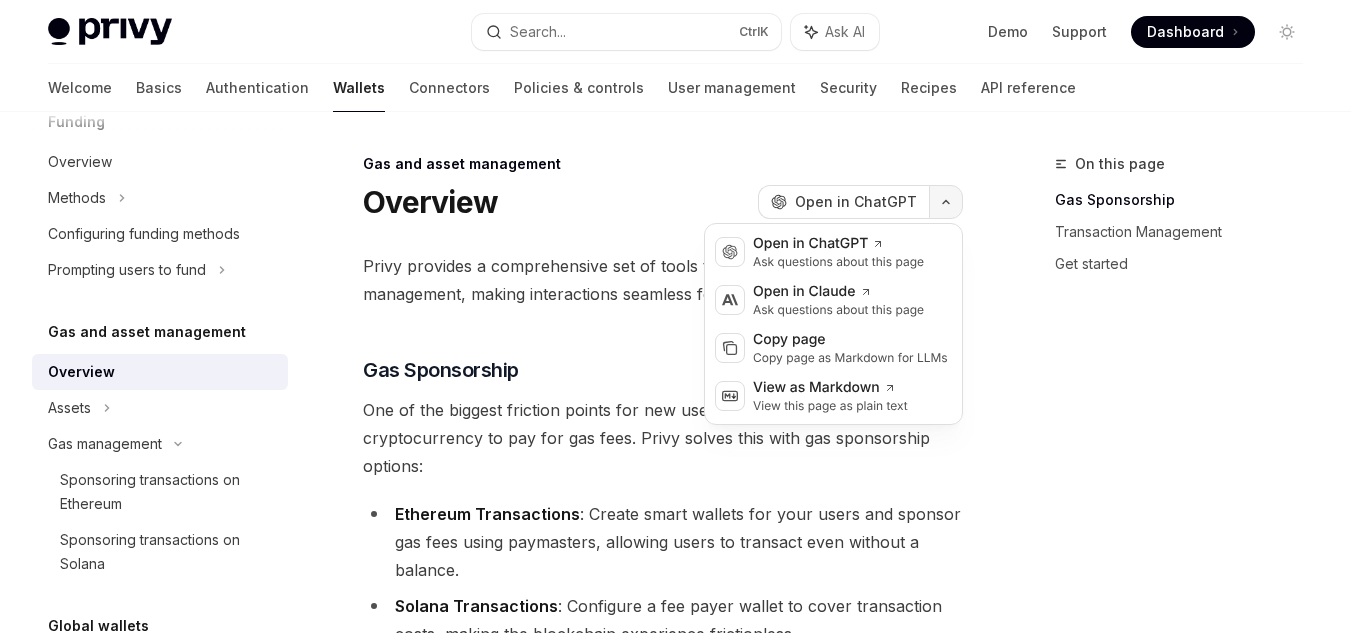 click 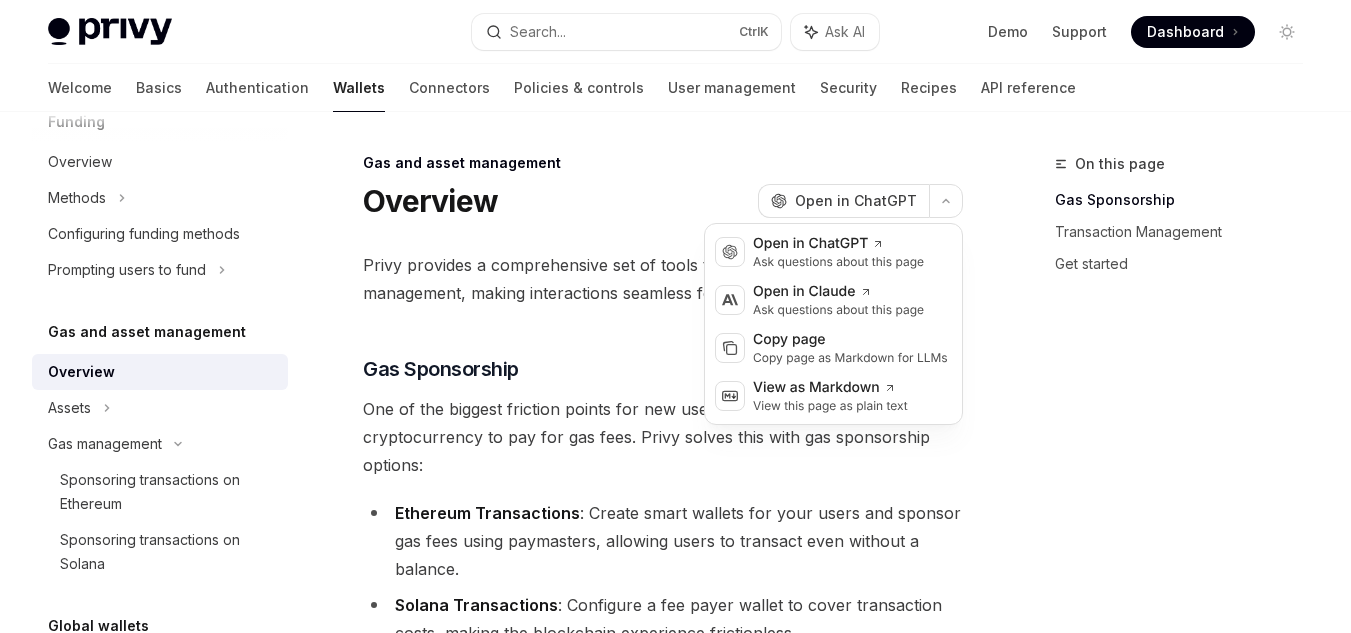 scroll, scrollTop: 0, scrollLeft: 0, axis: both 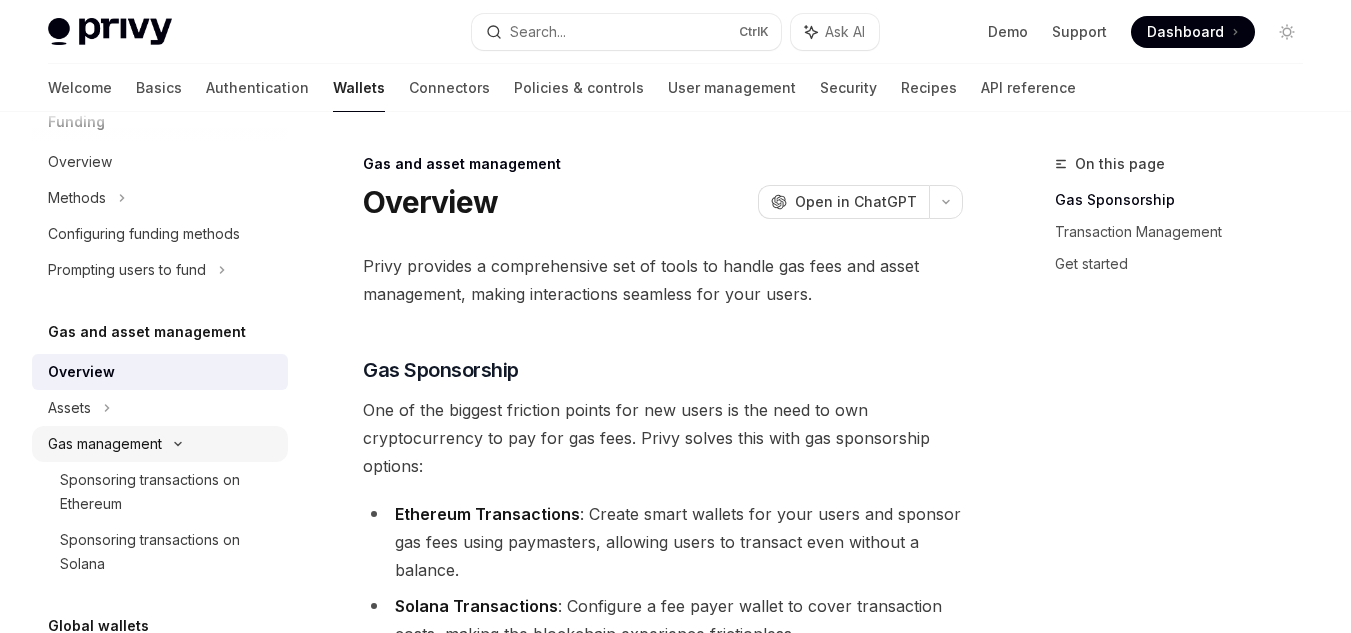 click on "Gas management" at bounding box center (89, -366) 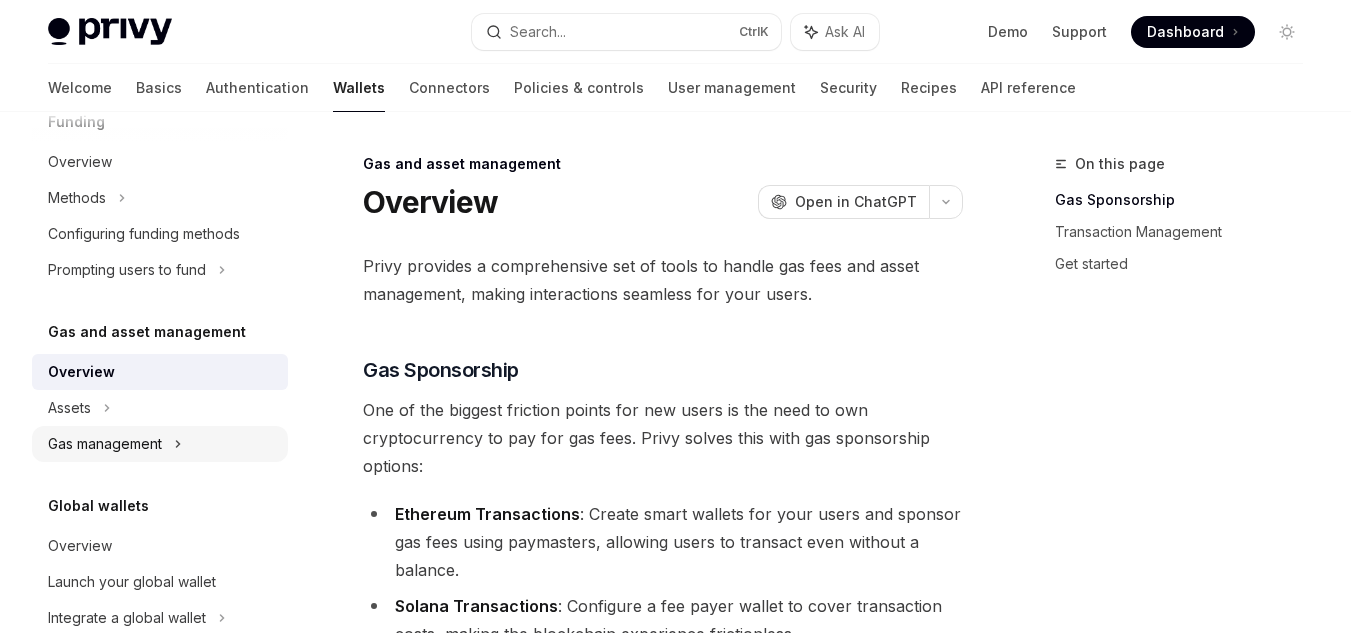 click on "Gas management" at bounding box center [89, -366] 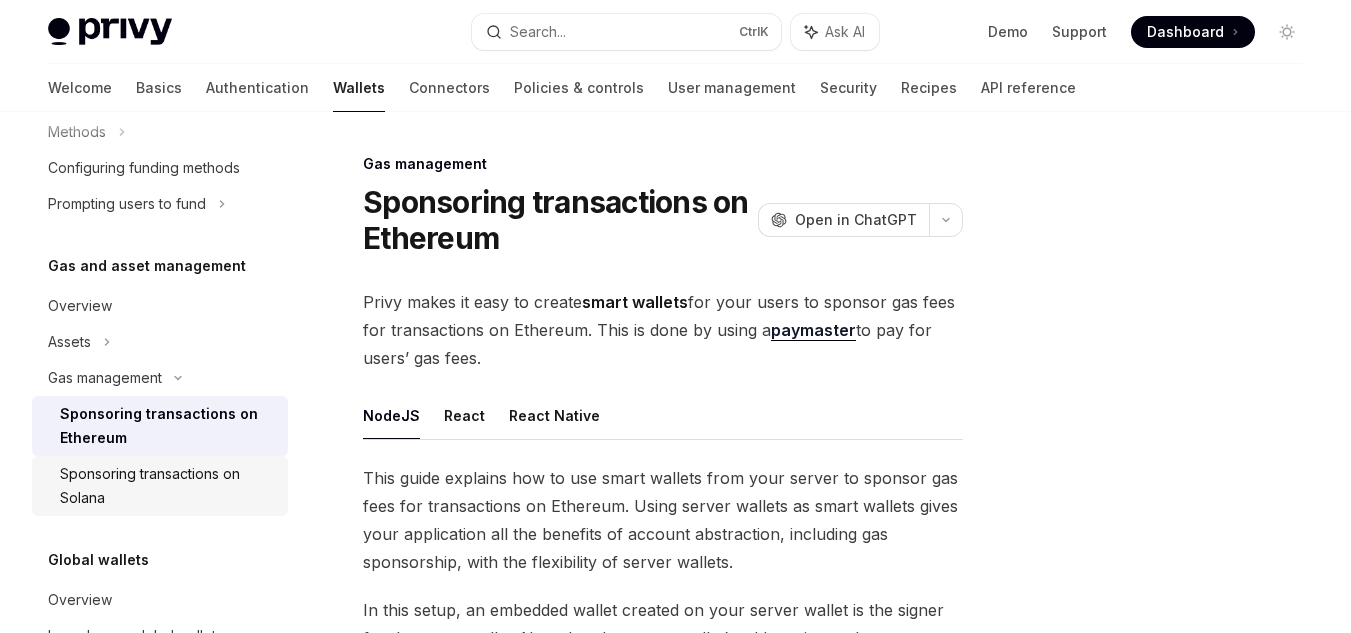 scroll, scrollTop: 1094, scrollLeft: 0, axis: vertical 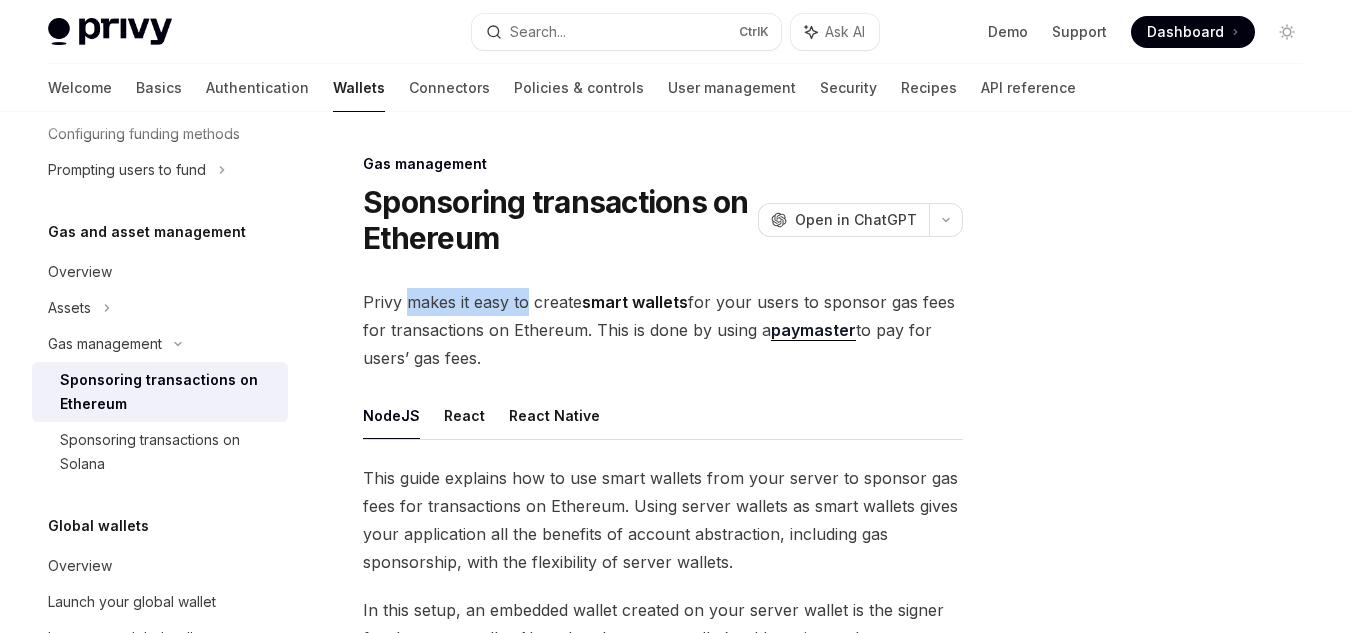 drag, startPoint x: 405, startPoint y: 303, endPoint x: 543, endPoint y: 304, distance: 138.00362 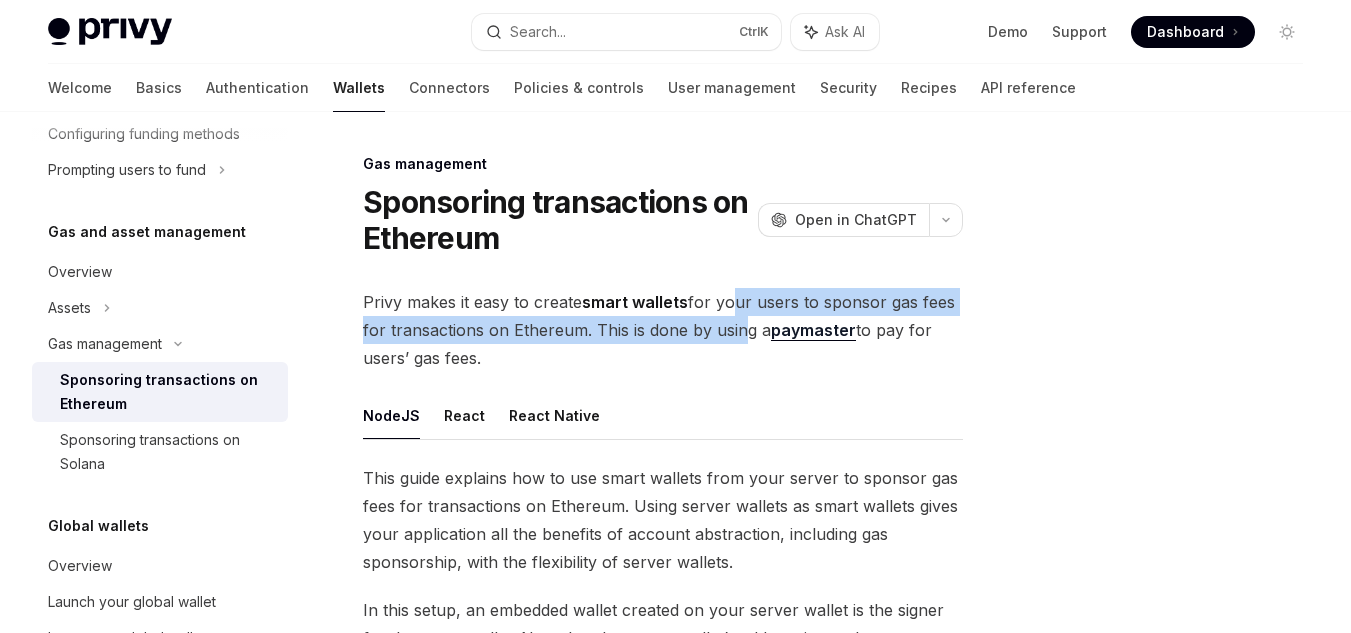 drag, startPoint x: 733, startPoint y: 307, endPoint x: 773, endPoint y: 328, distance: 45.17743 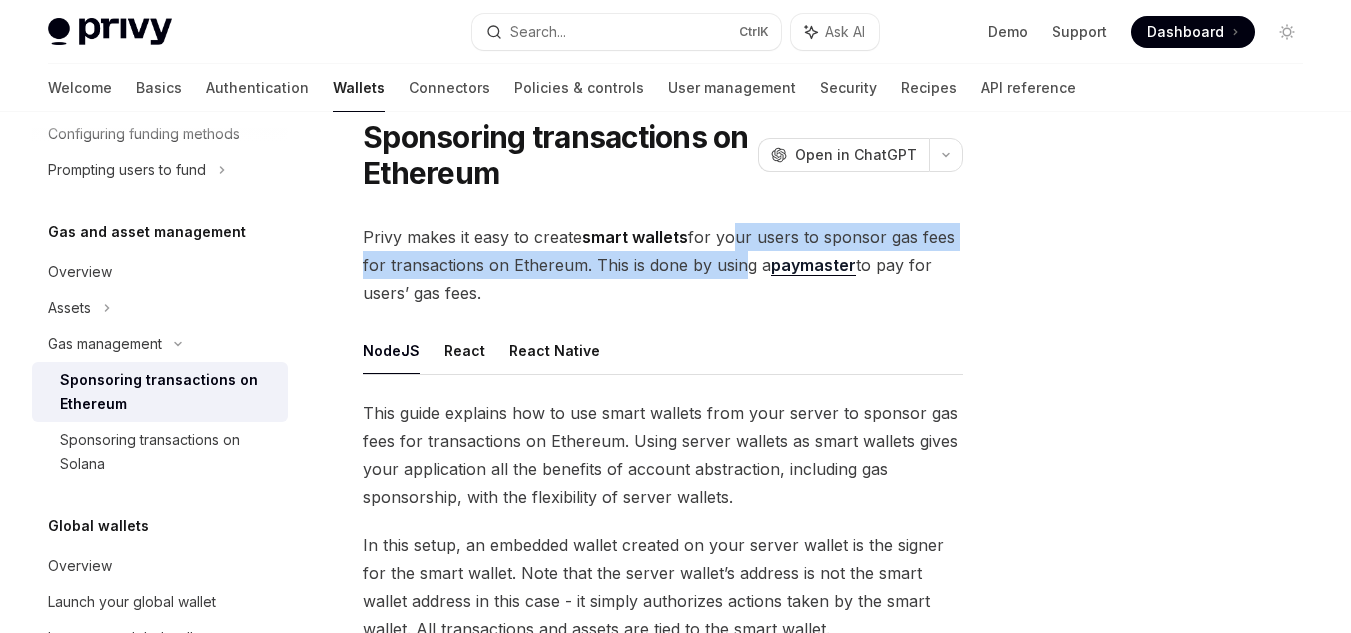 scroll, scrollTop: 100, scrollLeft: 0, axis: vertical 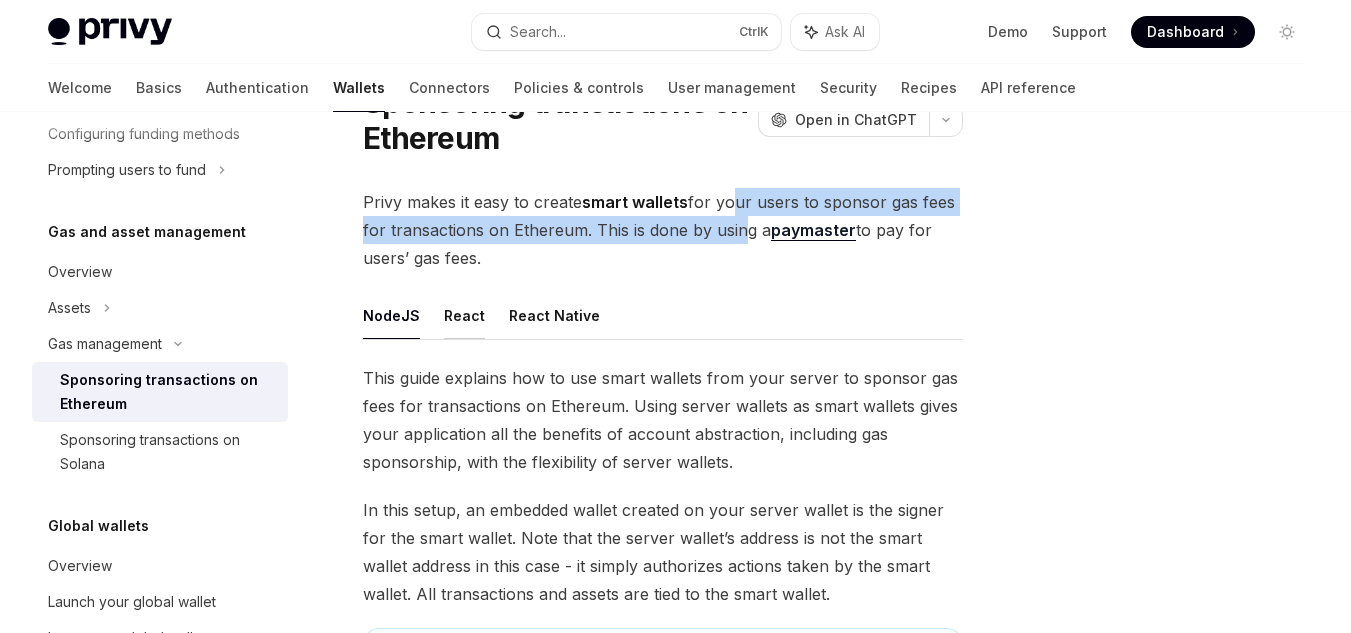 click on "React" at bounding box center (464, 315) 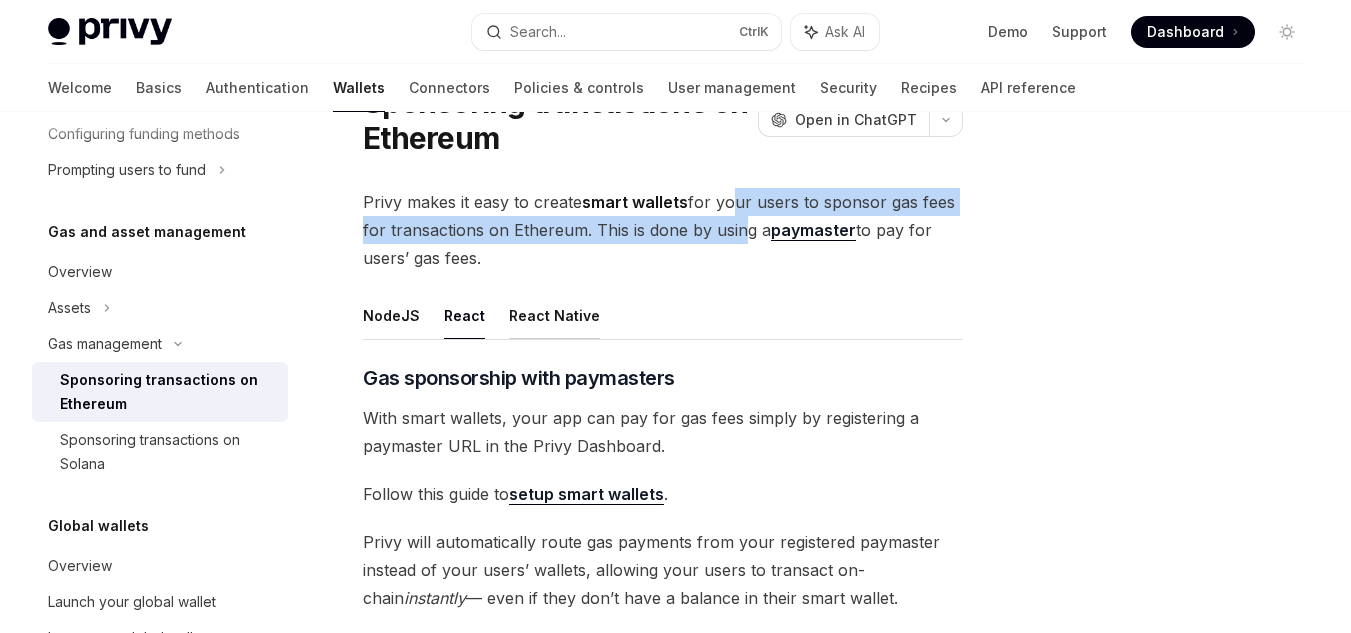 click on "React Native" at bounding box center [554, 315] 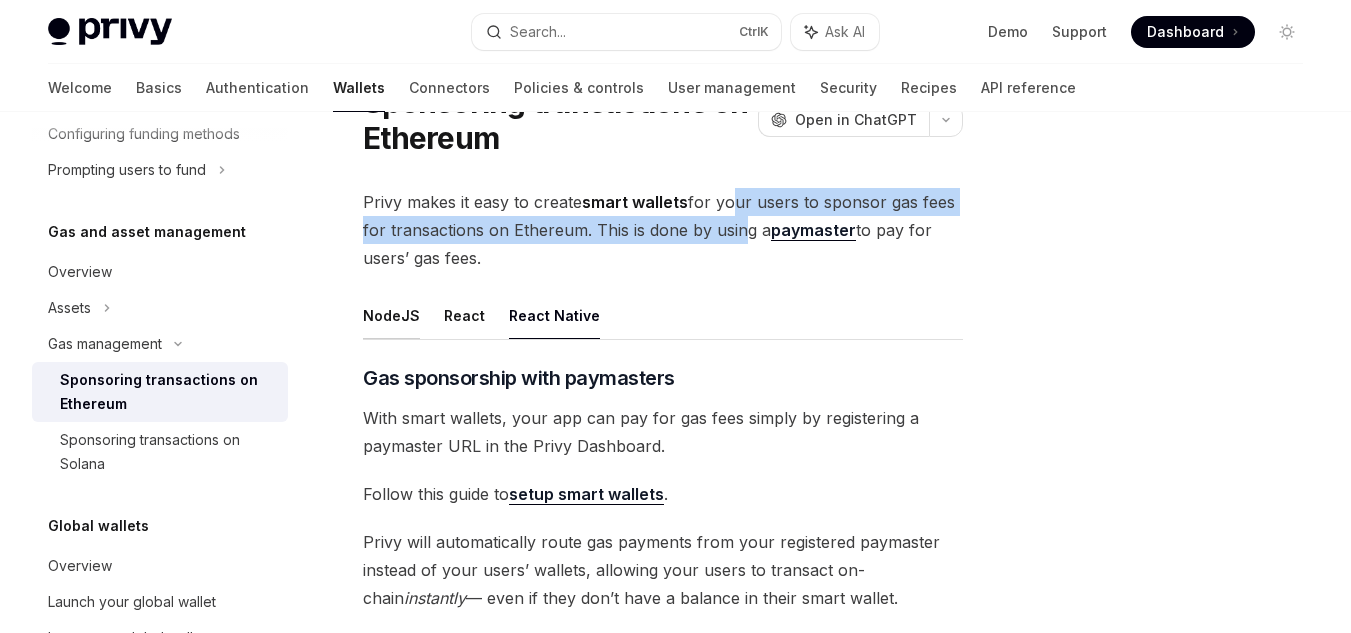 click on "NodeJS" at bounding box center (391, 315) 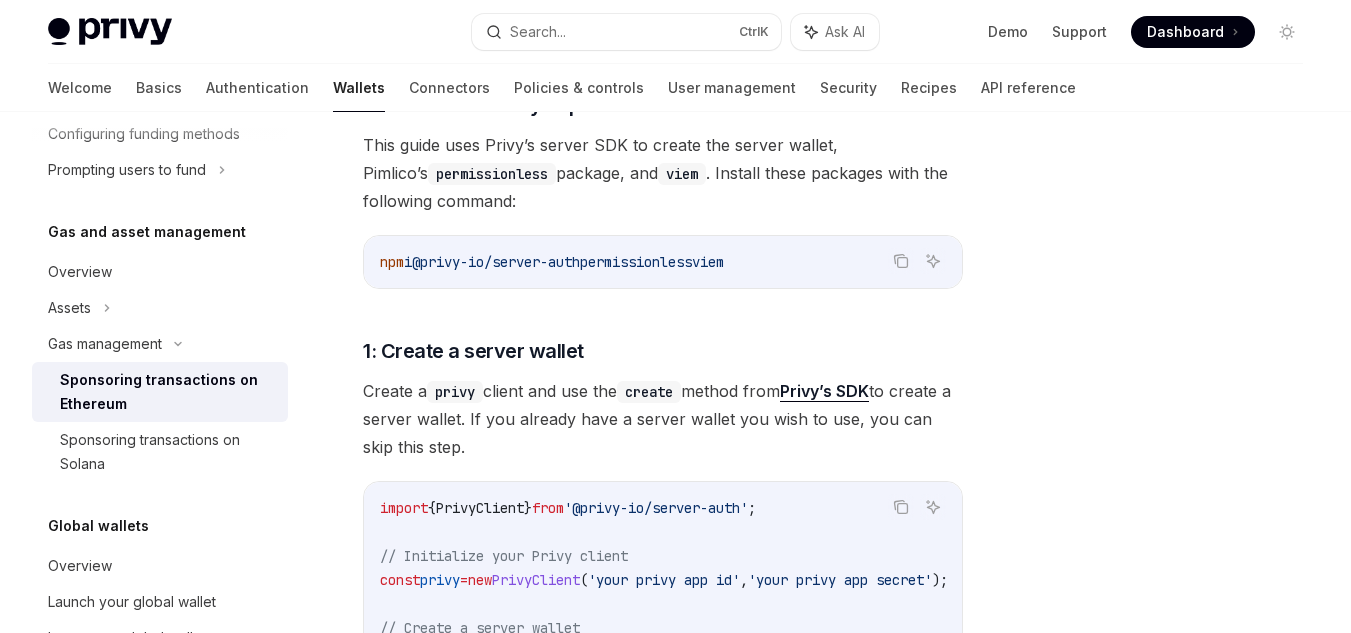 scroll, scrollTop: 800, scrollLeft: 0, axis: vertical 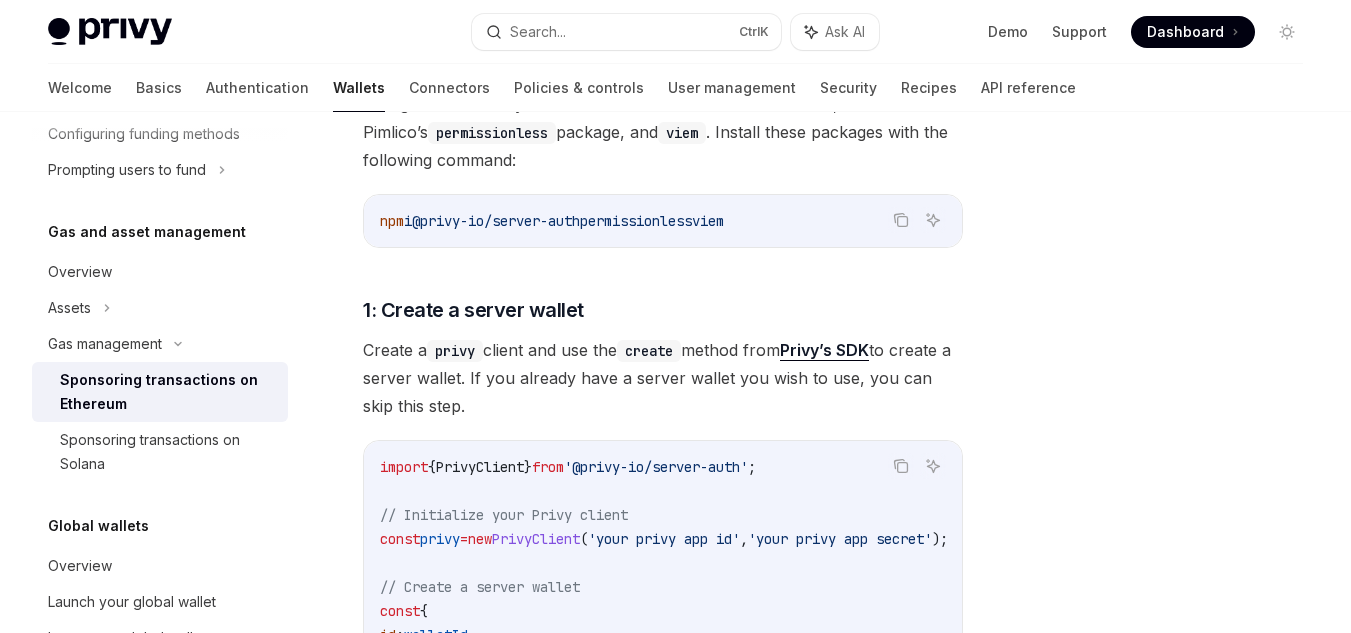 drag, startPoint x: 474, startPoint y: 227, endPoint x: 811, endPoint y: 227, distance: 337 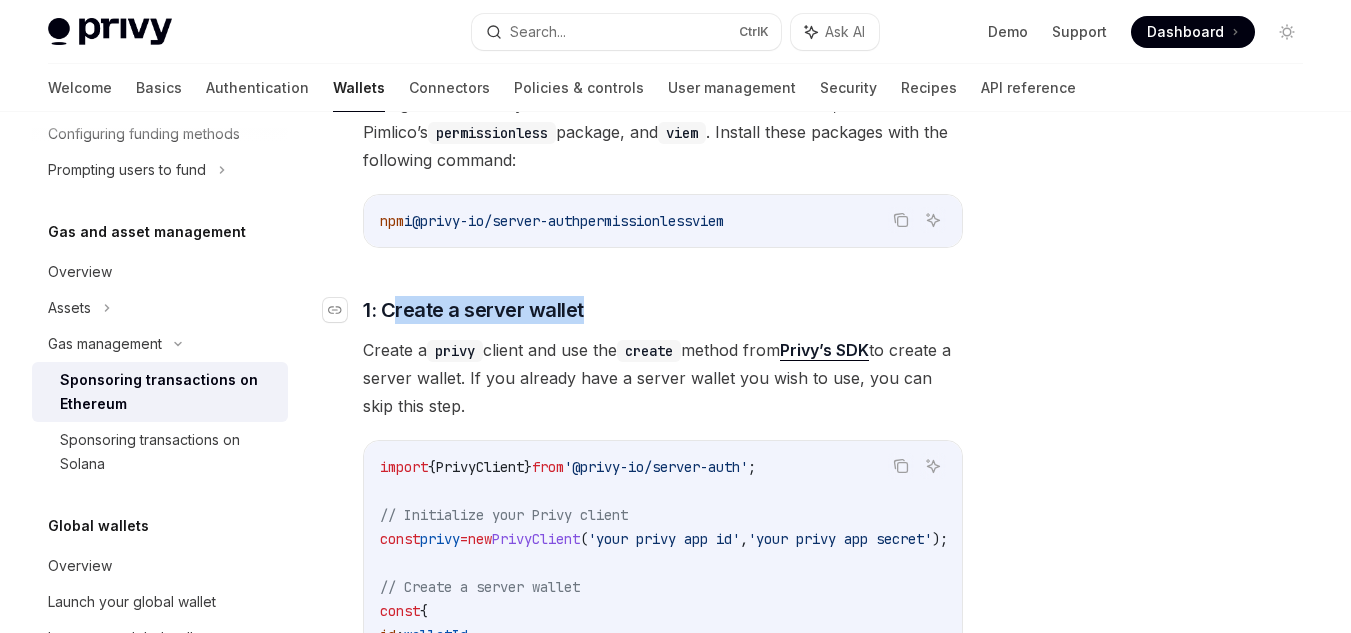 drag, startPoint x: 511, startPoint y: 306, endPoint x: 614, endPoint y: 322, distance: 104.23531 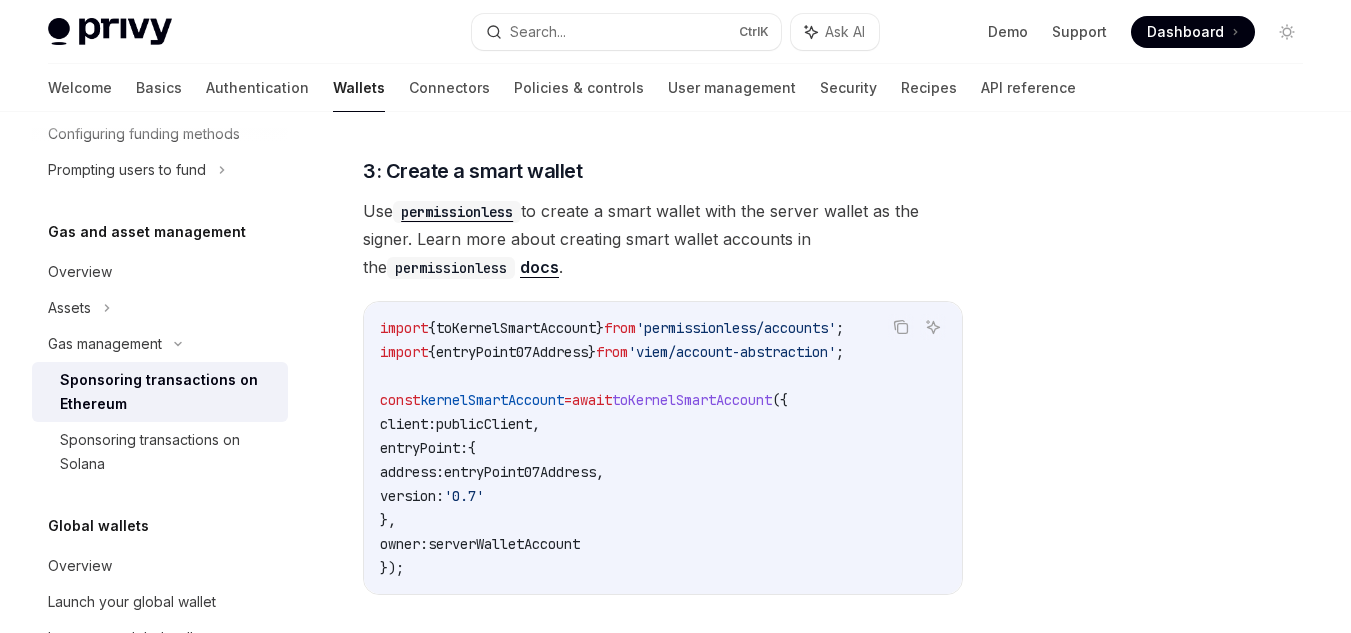scroll, scrollTop: 1800, scrollLeft: 0, axis: vertical 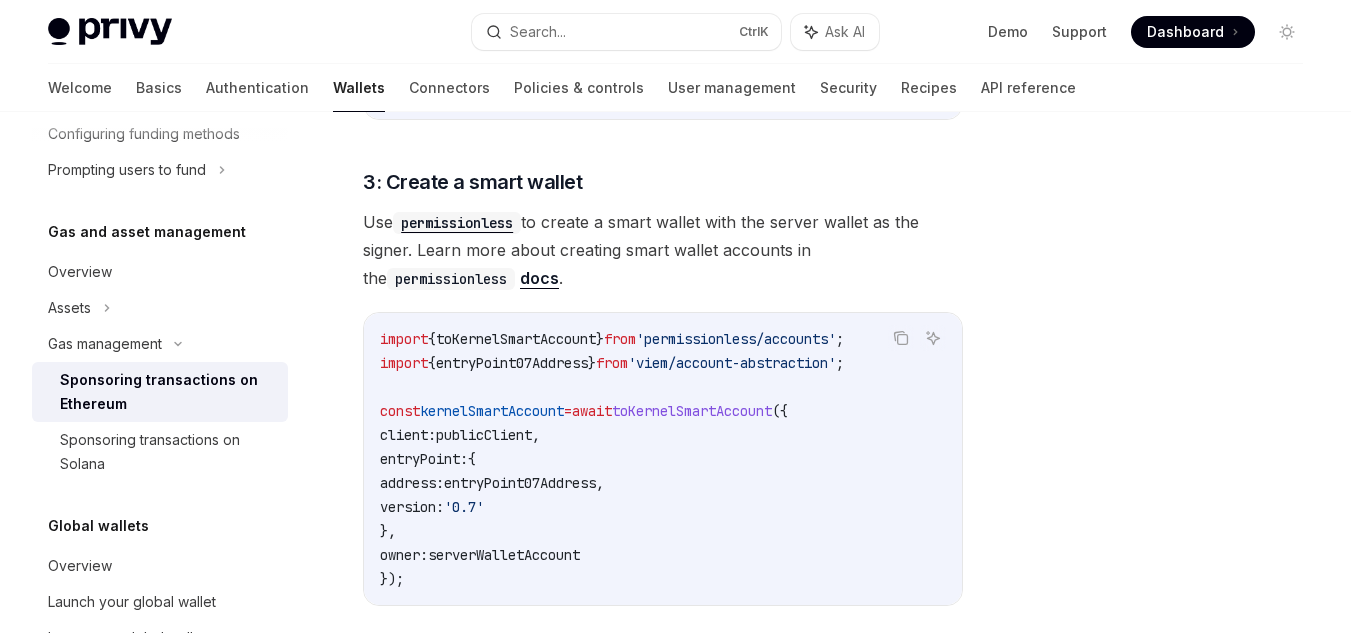 drag, startPoint x: 640, startPoint y: 231, endPoint x: 842, endPoint y: 292, distance: 211.00948 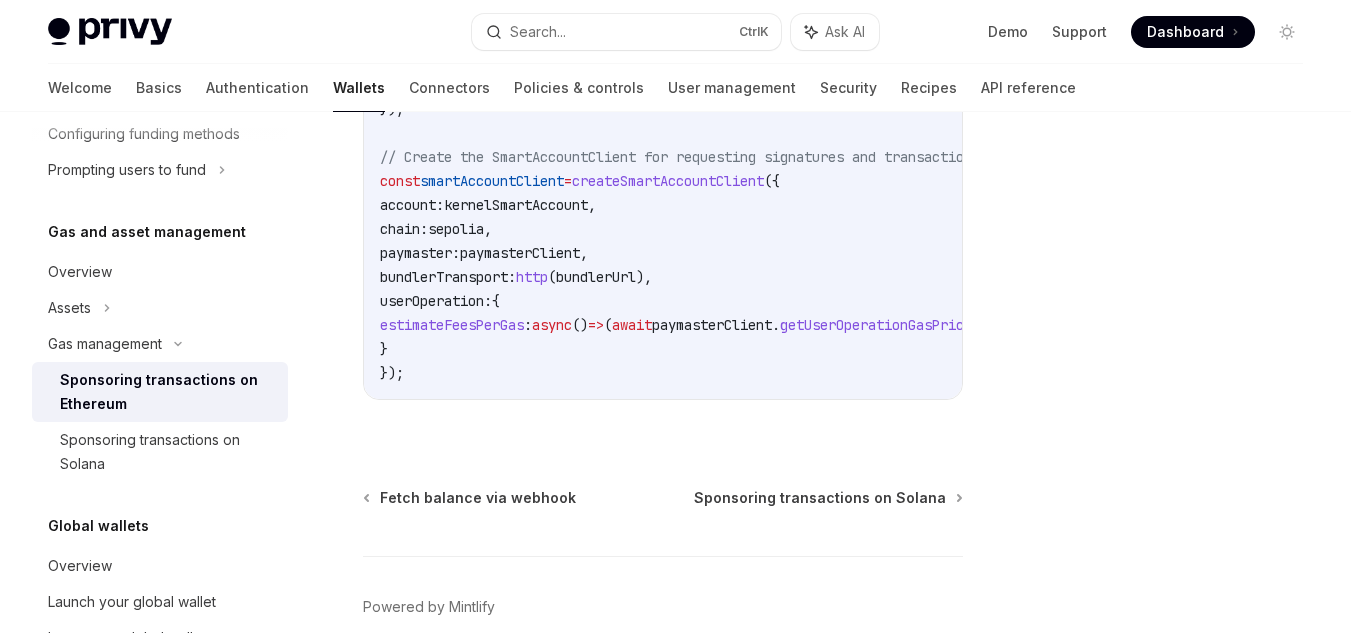 scroll, scrollTop: 3000, scrollLeft: 0, axis: vertical 